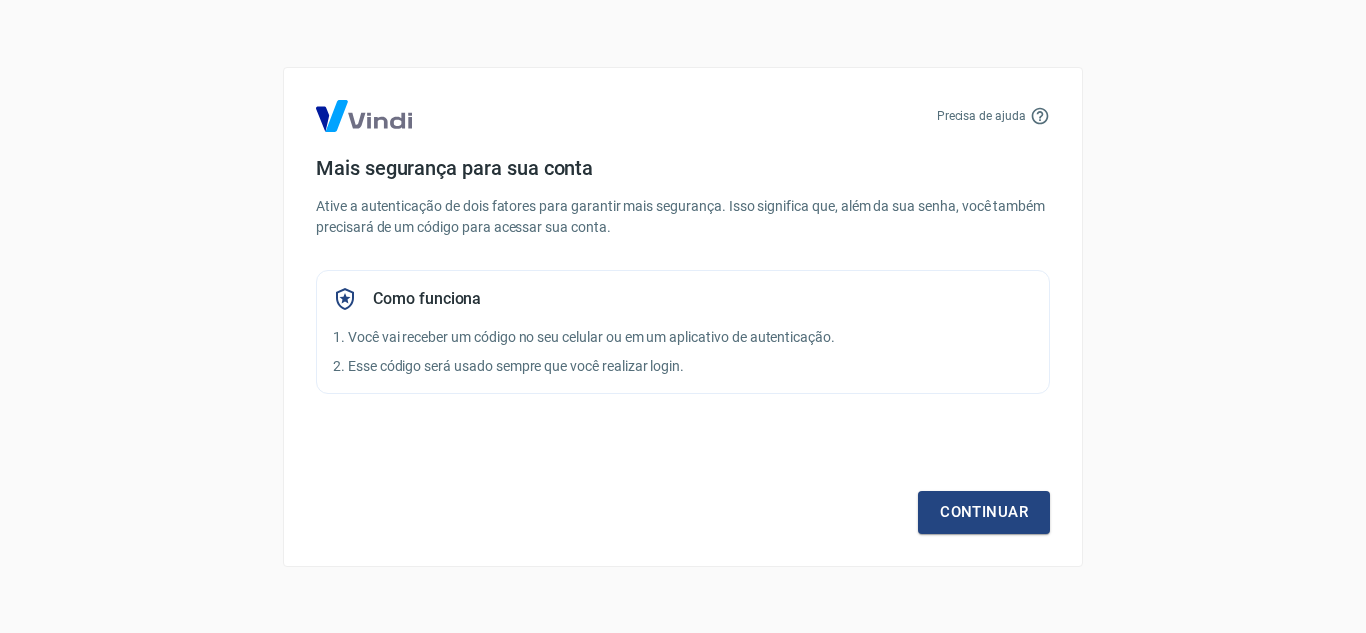 scroll, scrollTop: 0, scrollLeft: 0, axis: both 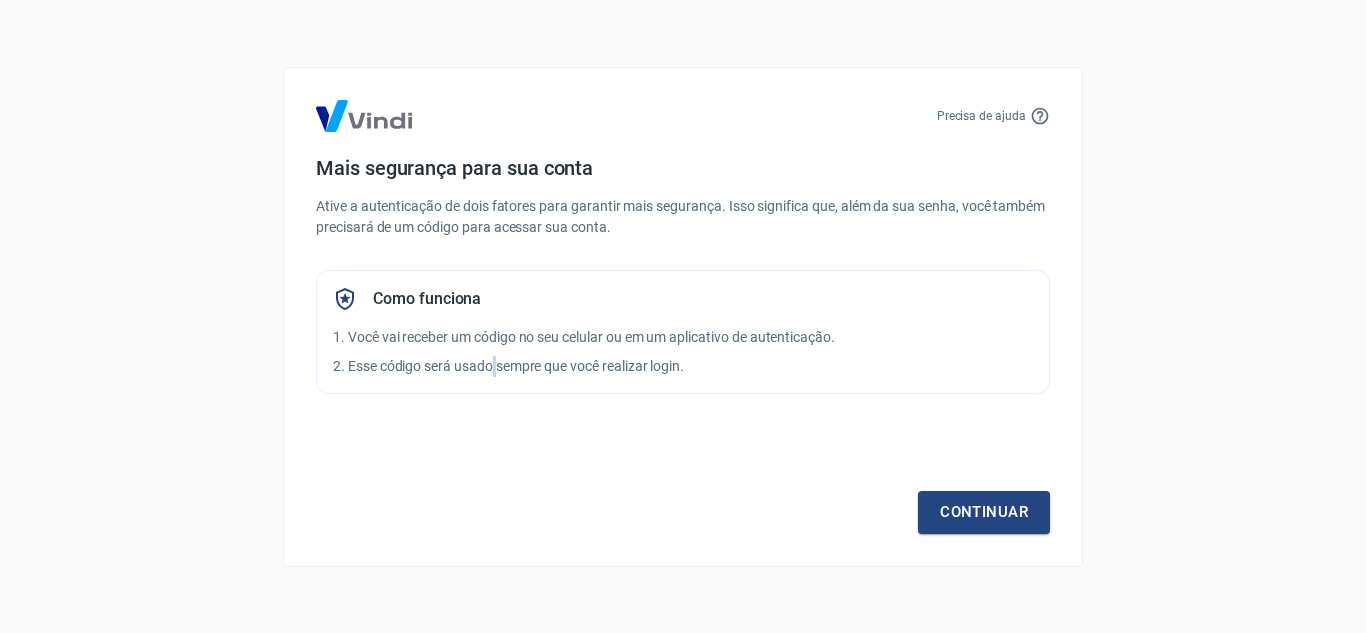 click on "2. Esse código será usado sempre que você realizar login." at bounding box center (683, 366) 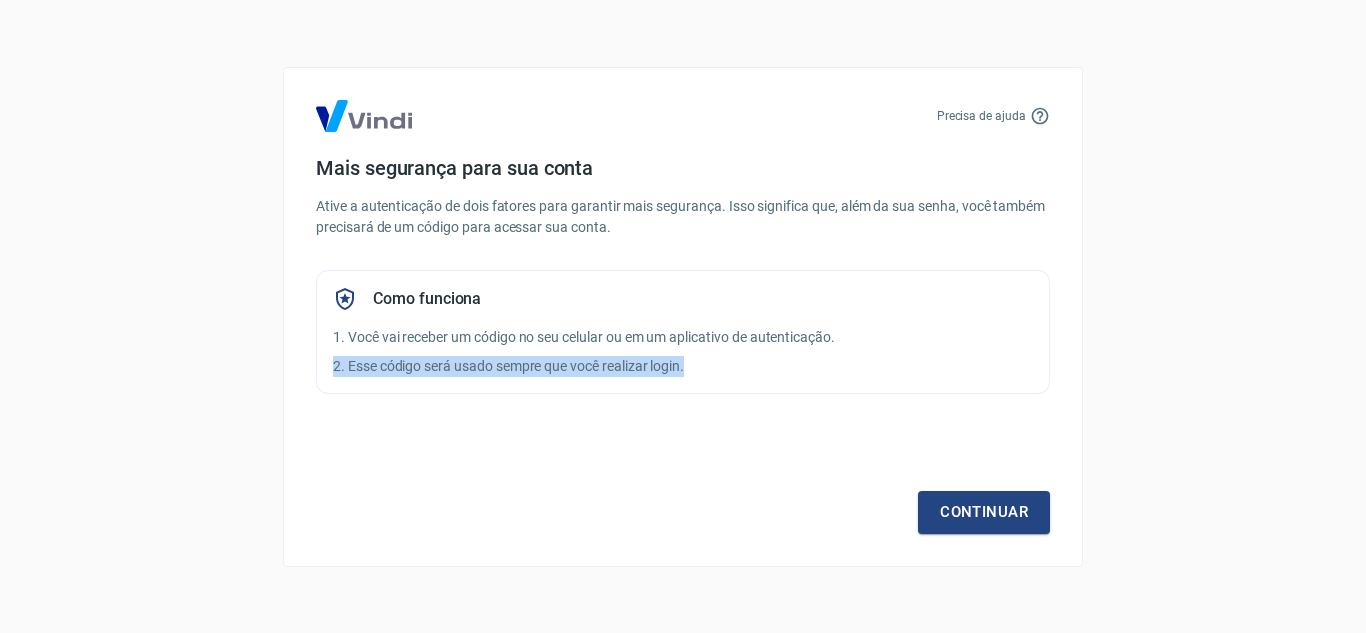click on "2. Esse código será usado sempre que você realizar login." at bounding box center [683, 366] 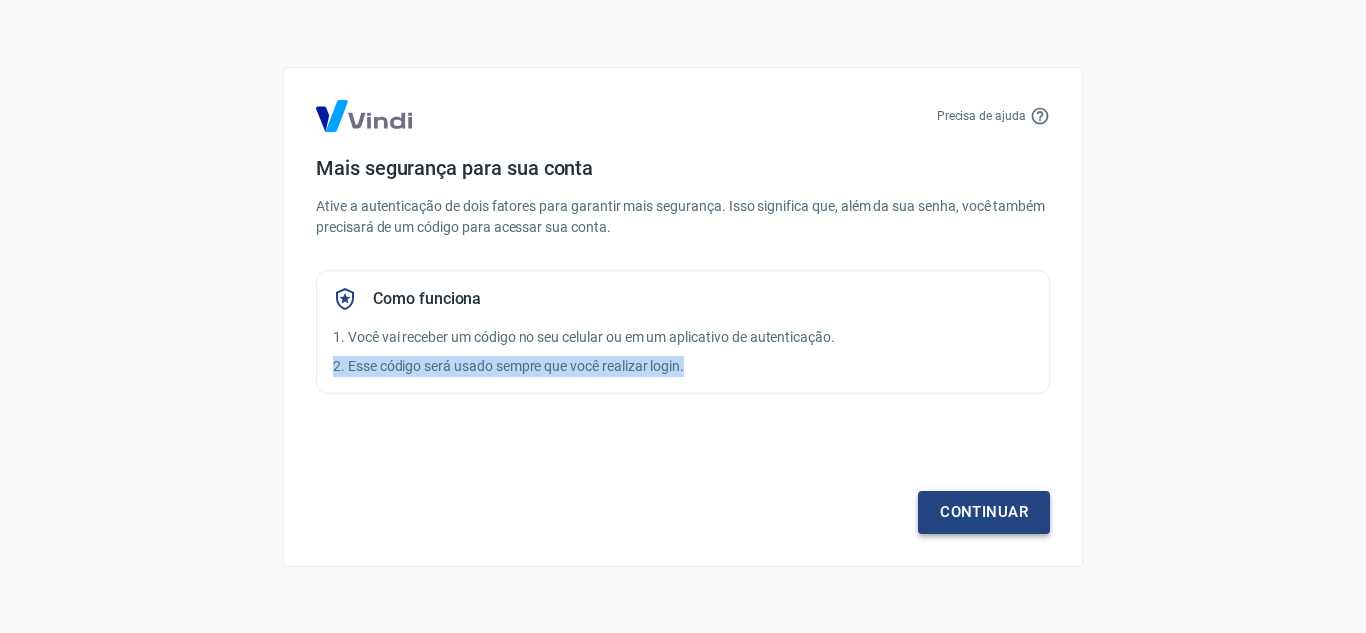 click on "Continuar" at bounding box center [984, 512] 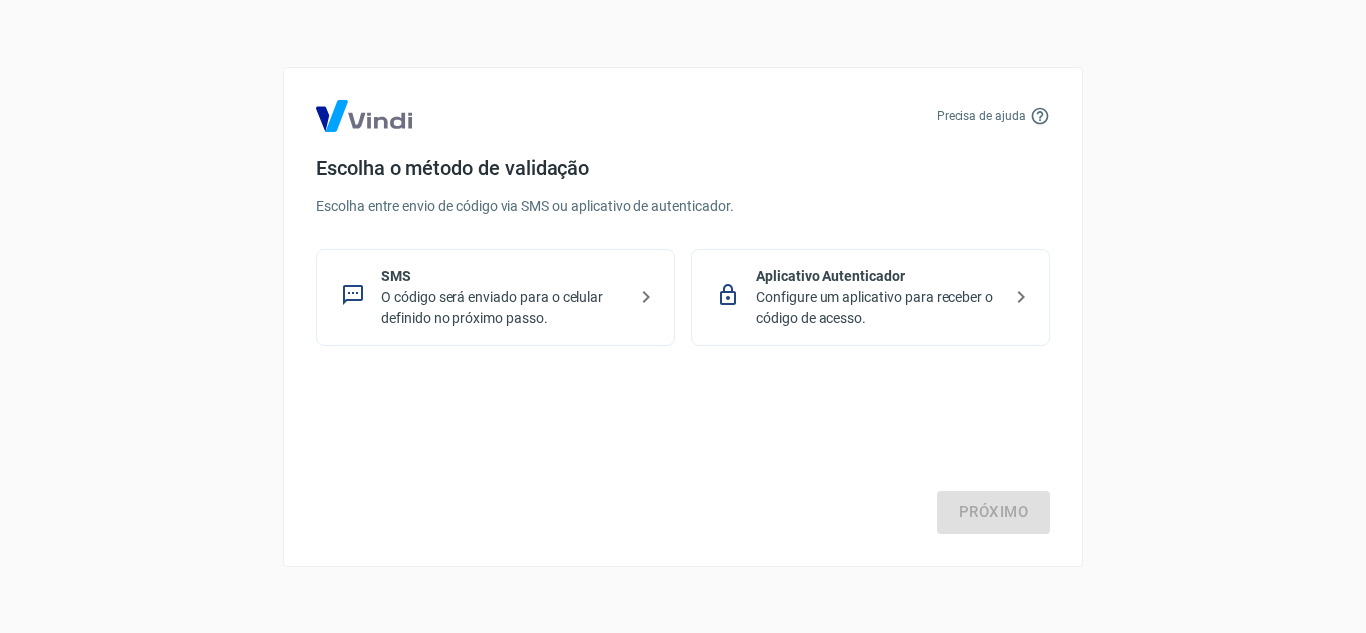 click on "O código será enviado para o celular definido no próximo passo." at bounding box center (503, 308) 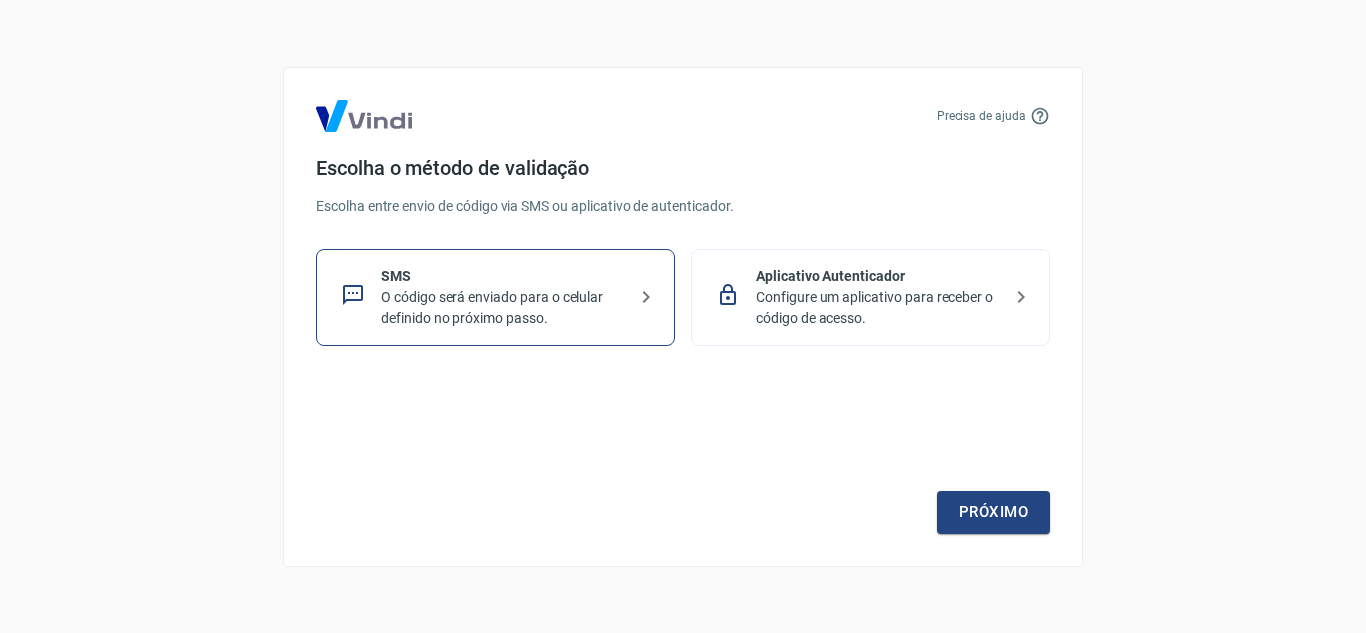 click on "Próximo" at bounding box center [683, 452] 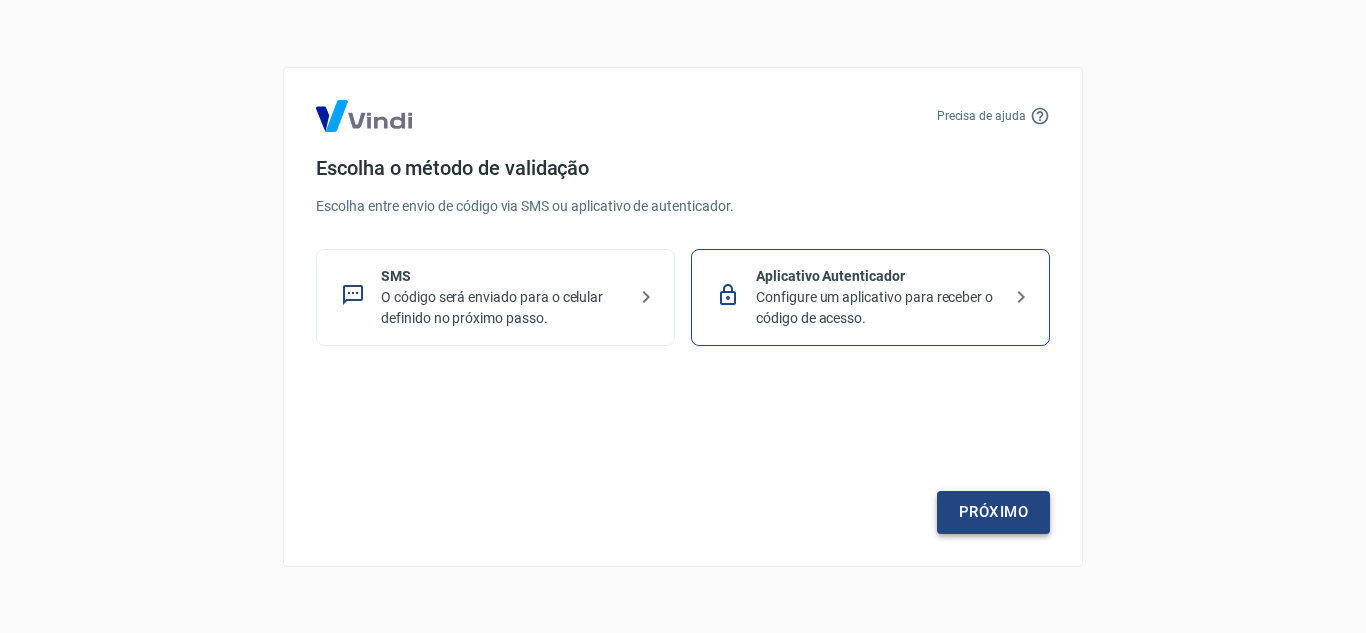 click on "Próximo" at bounding box center [993, 512] 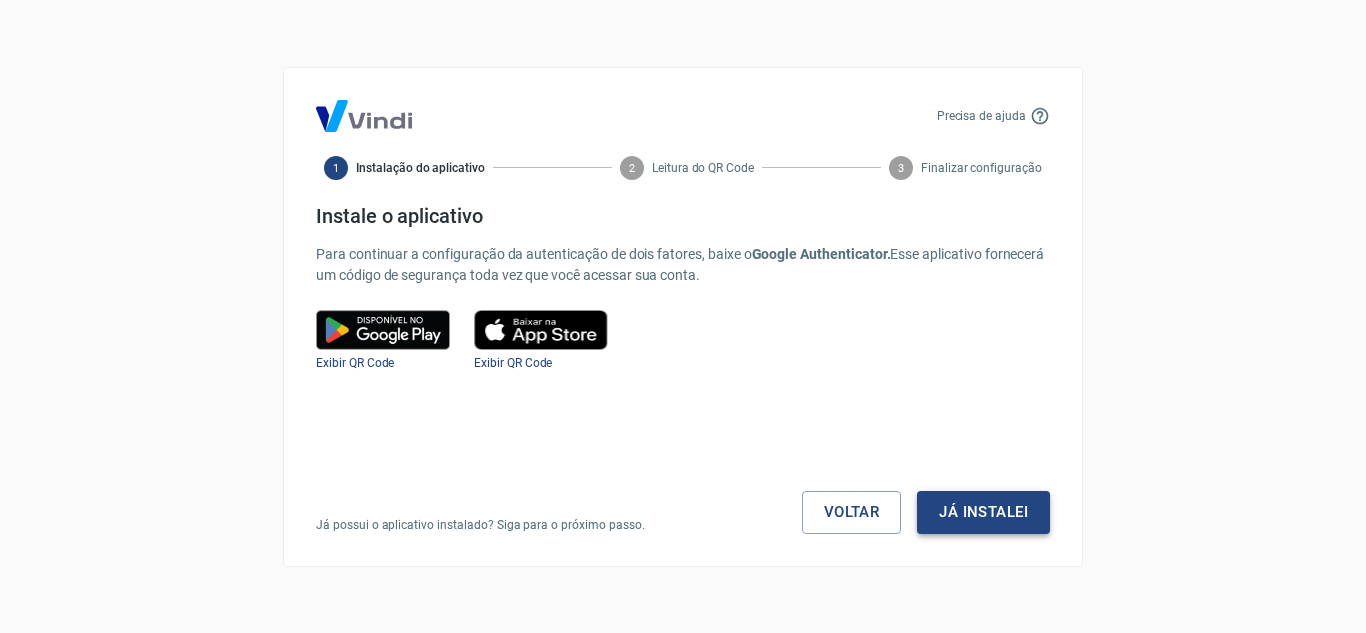click on "Já instalei" at bounding box center [983, 512] 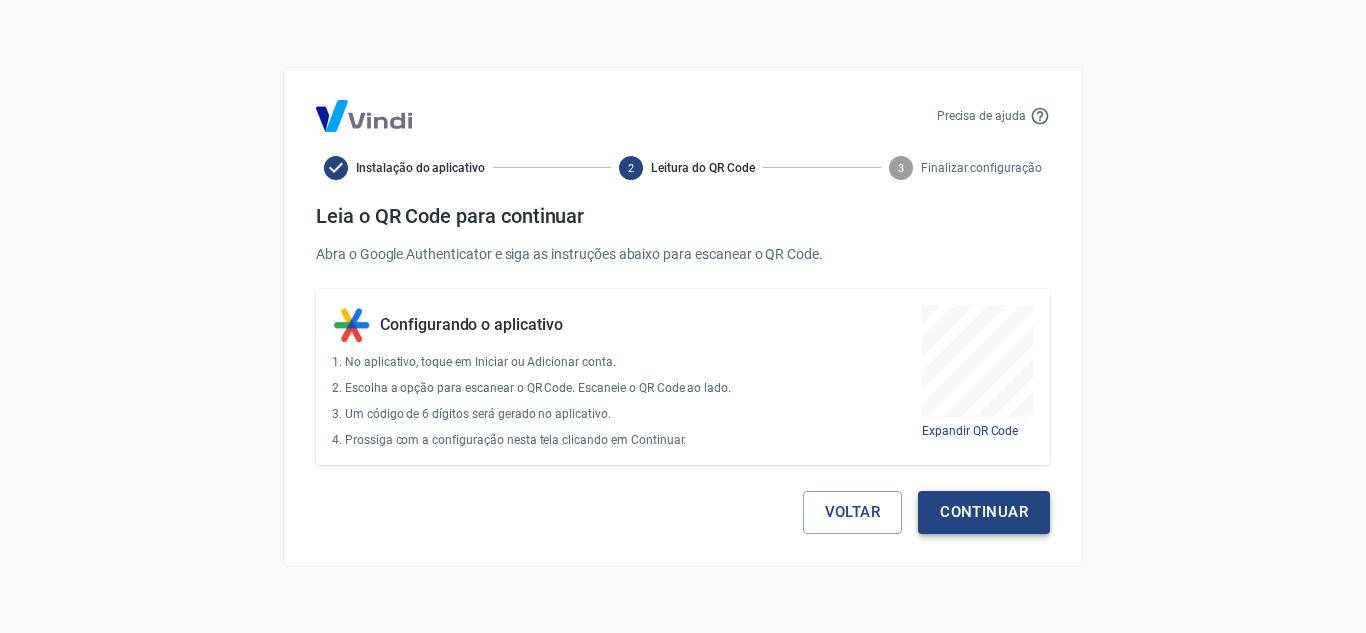 click on "Continuar" at bounding box center (984, 512) 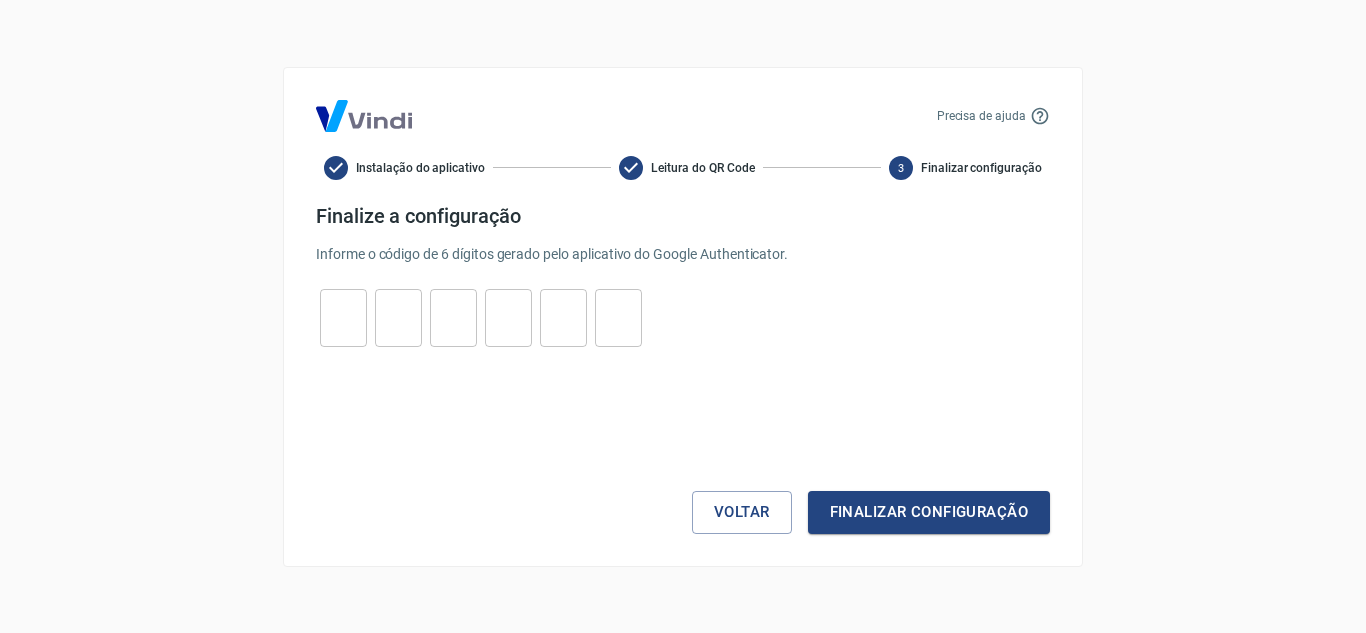 click at bounding box center (343, 317) 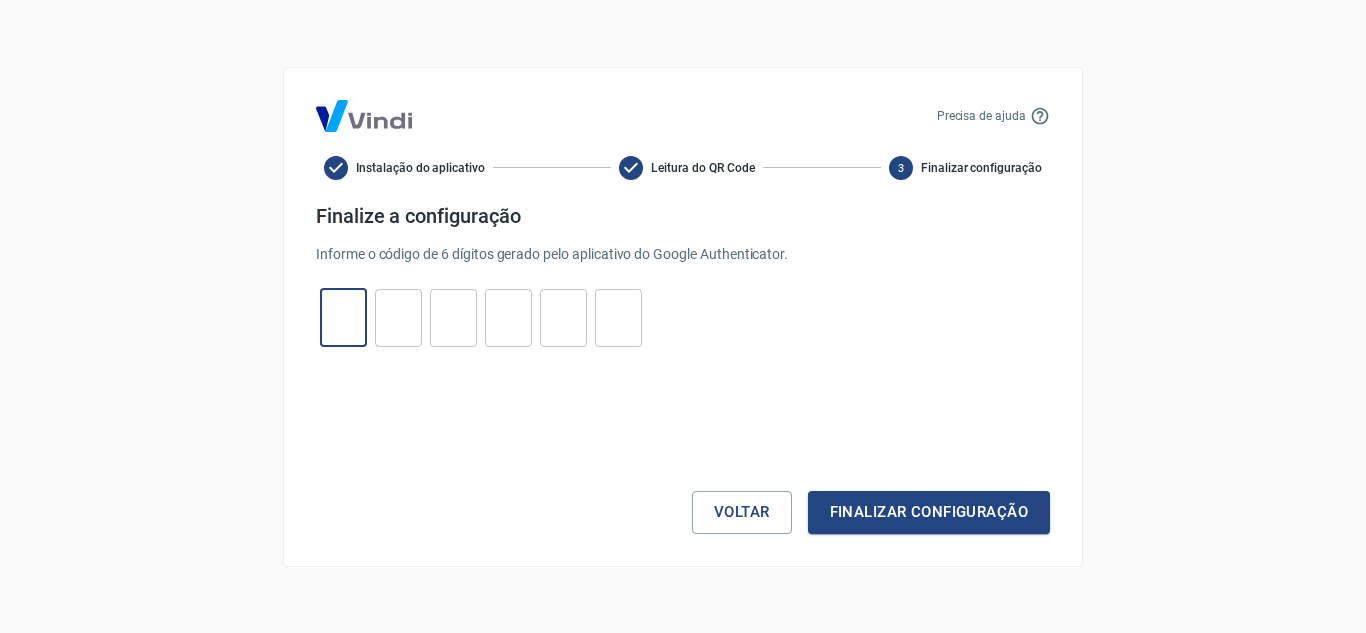 paste on "4" 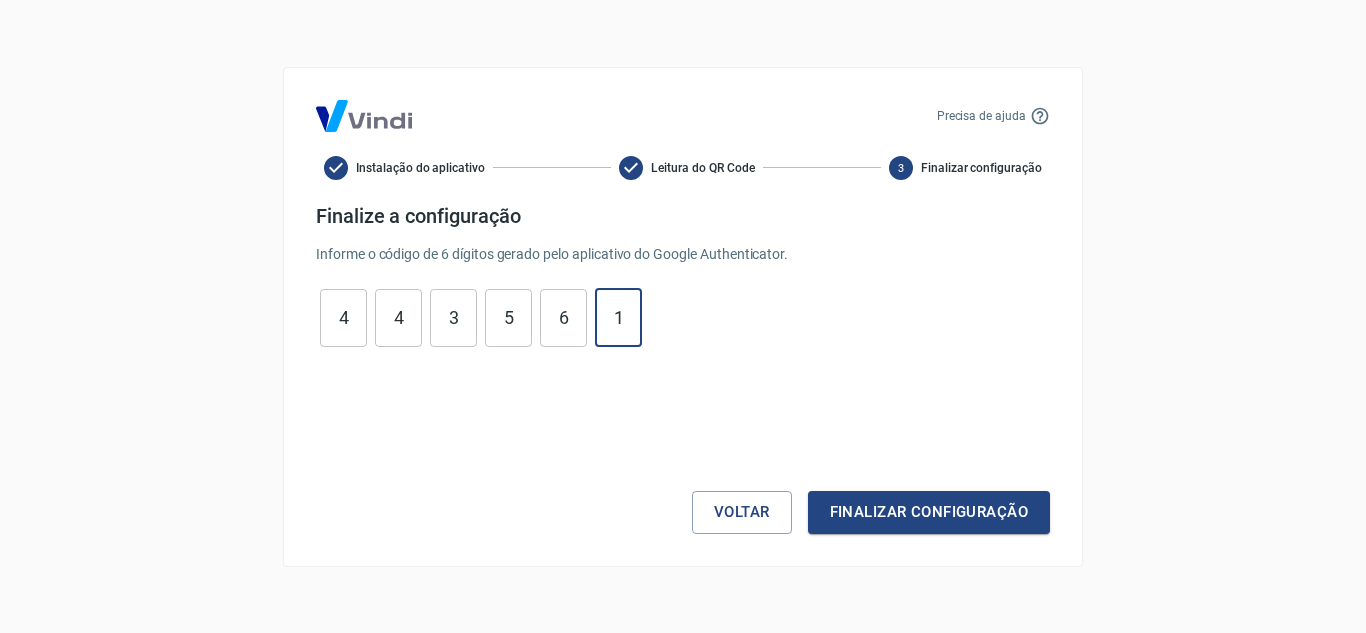 click on "Finalizar configuração" at bounding box center (929, 512) 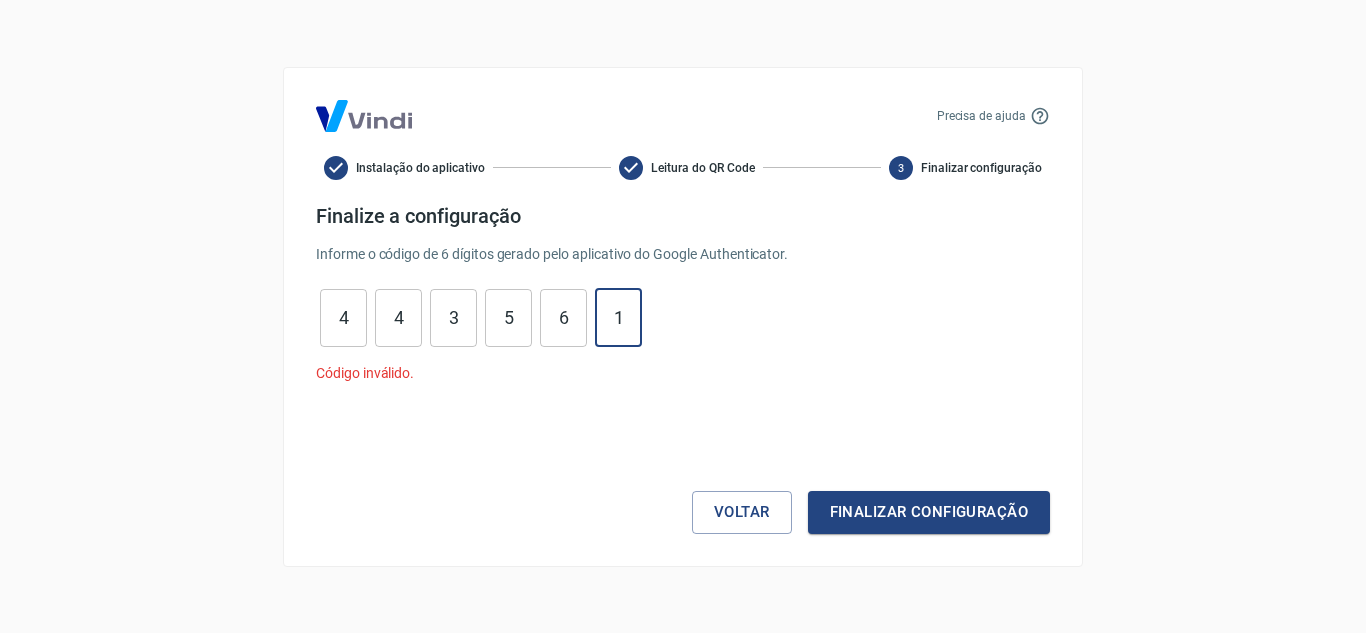 type on "1" 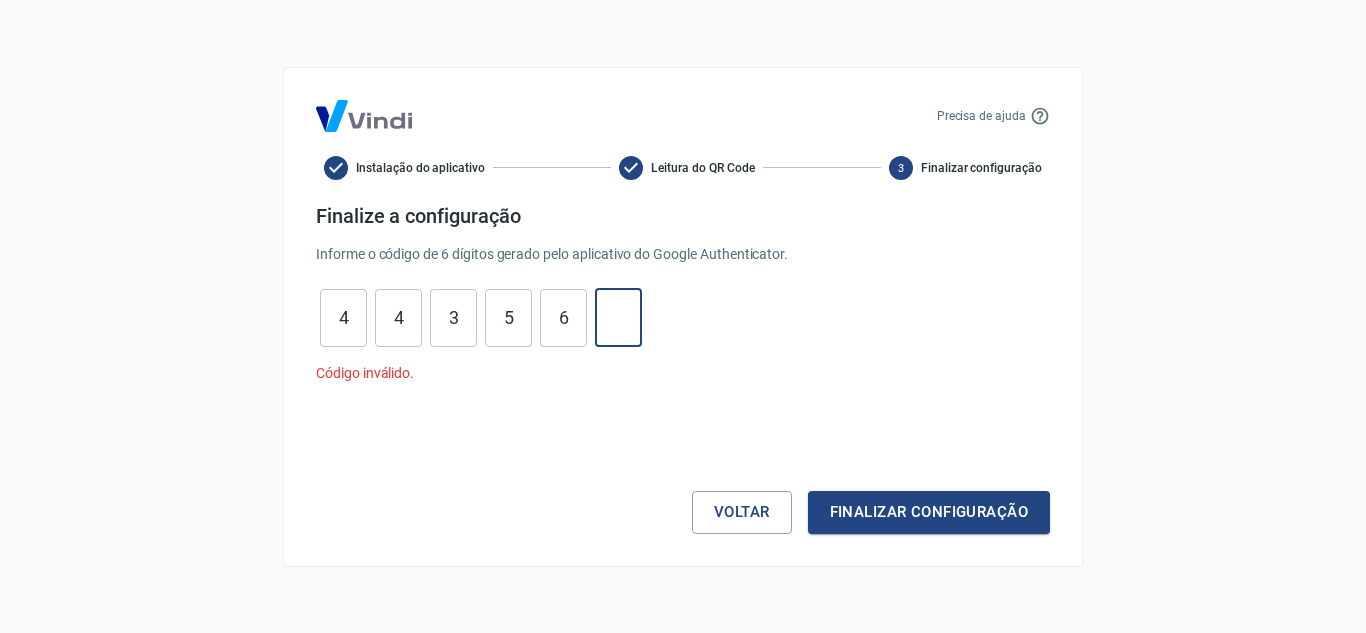 type 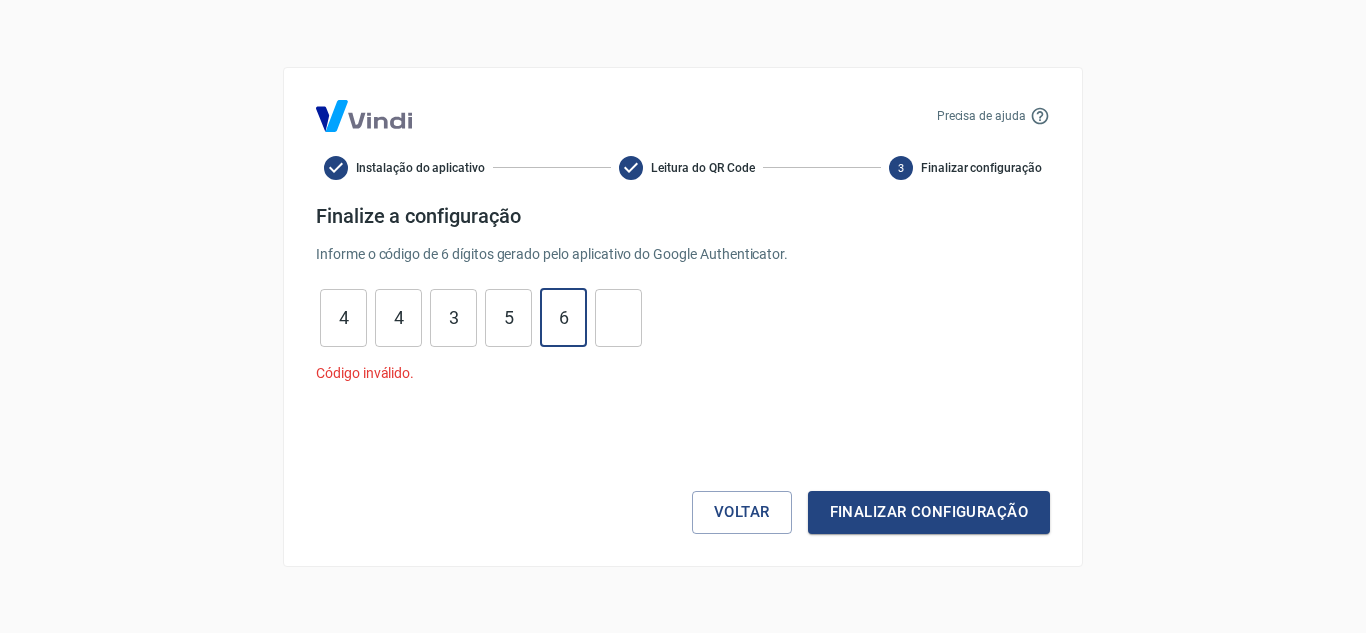 type on "6" 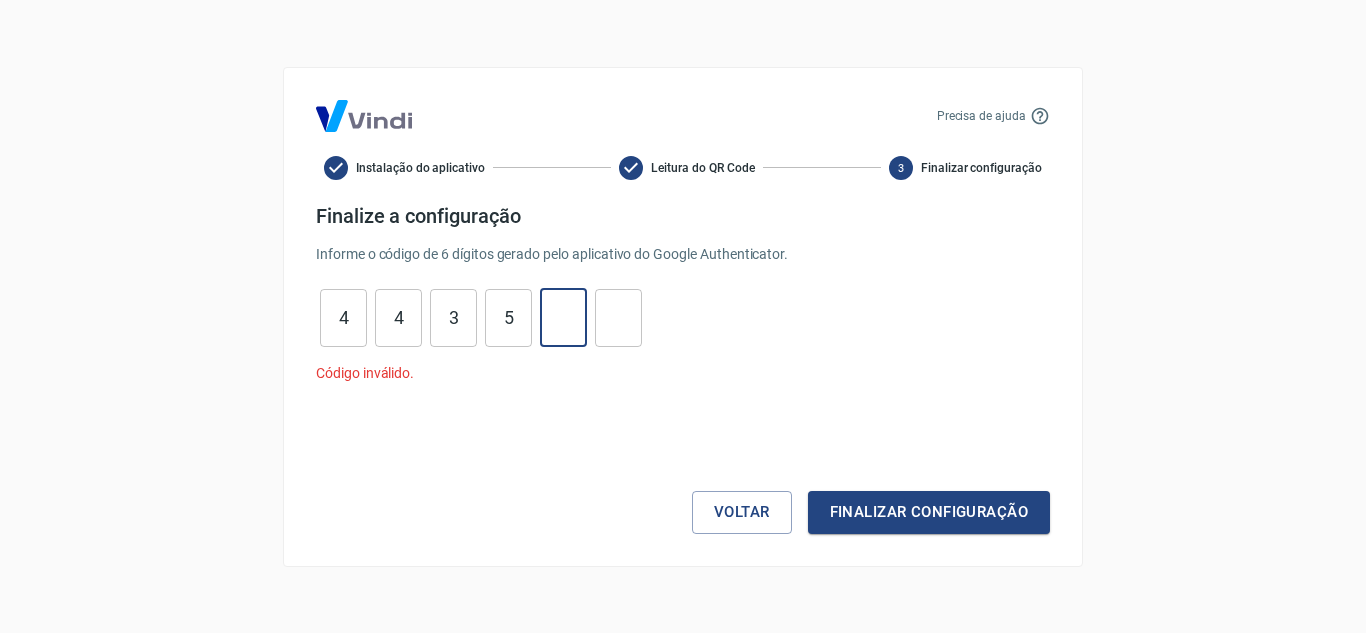 type 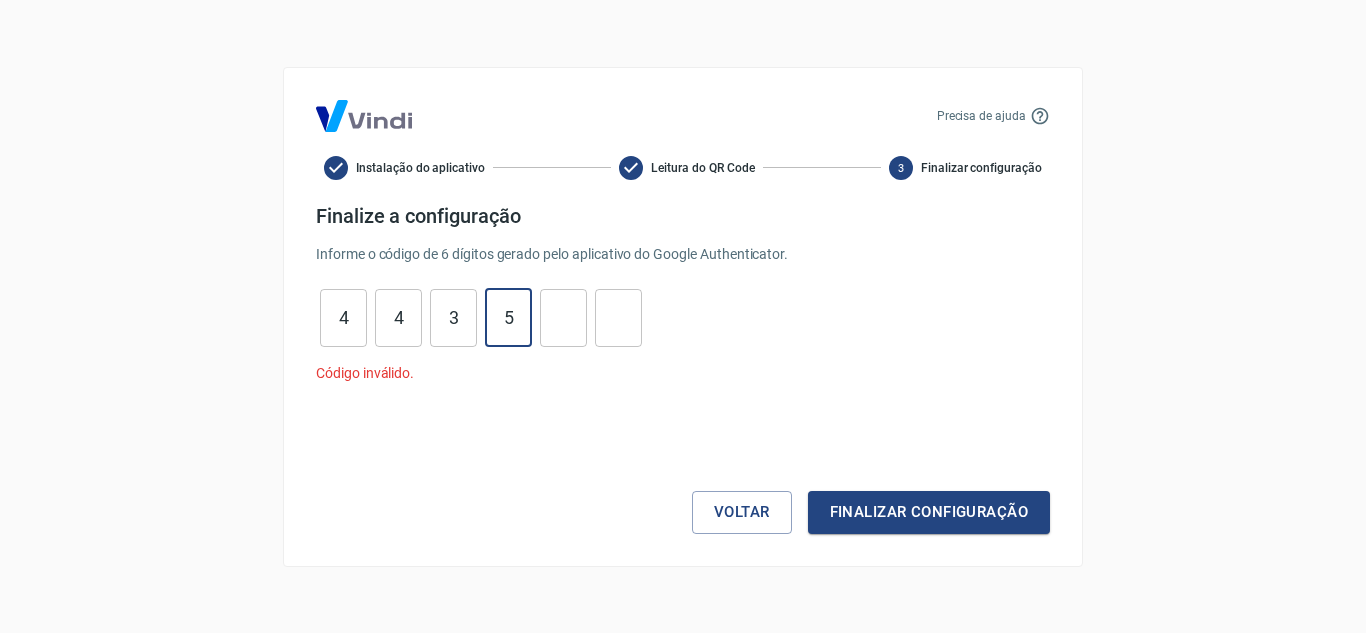 type on "5" 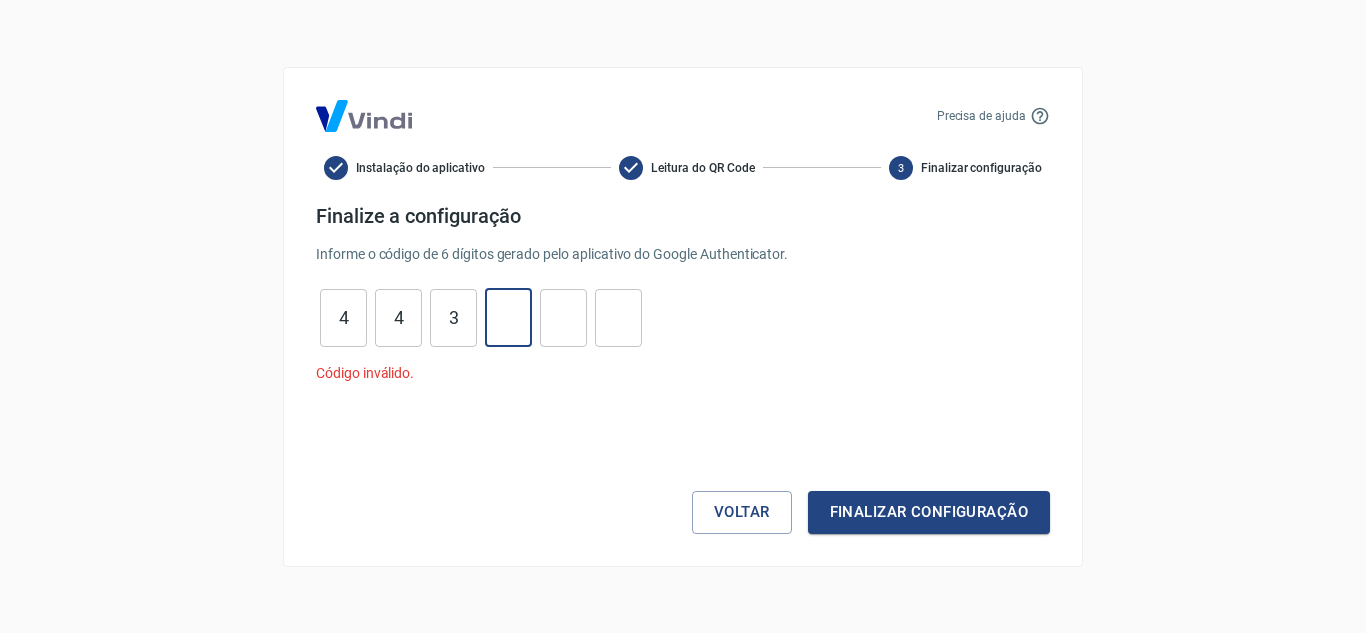 type 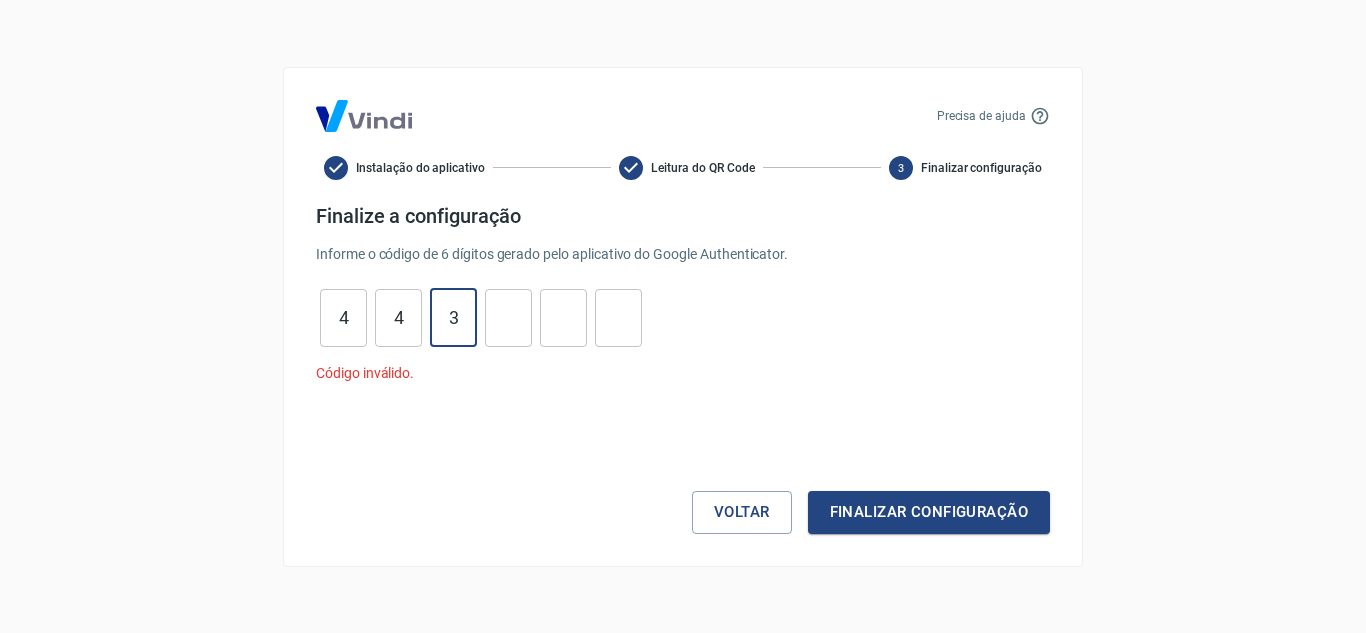 click on "3" at bounding box center [453, 317] 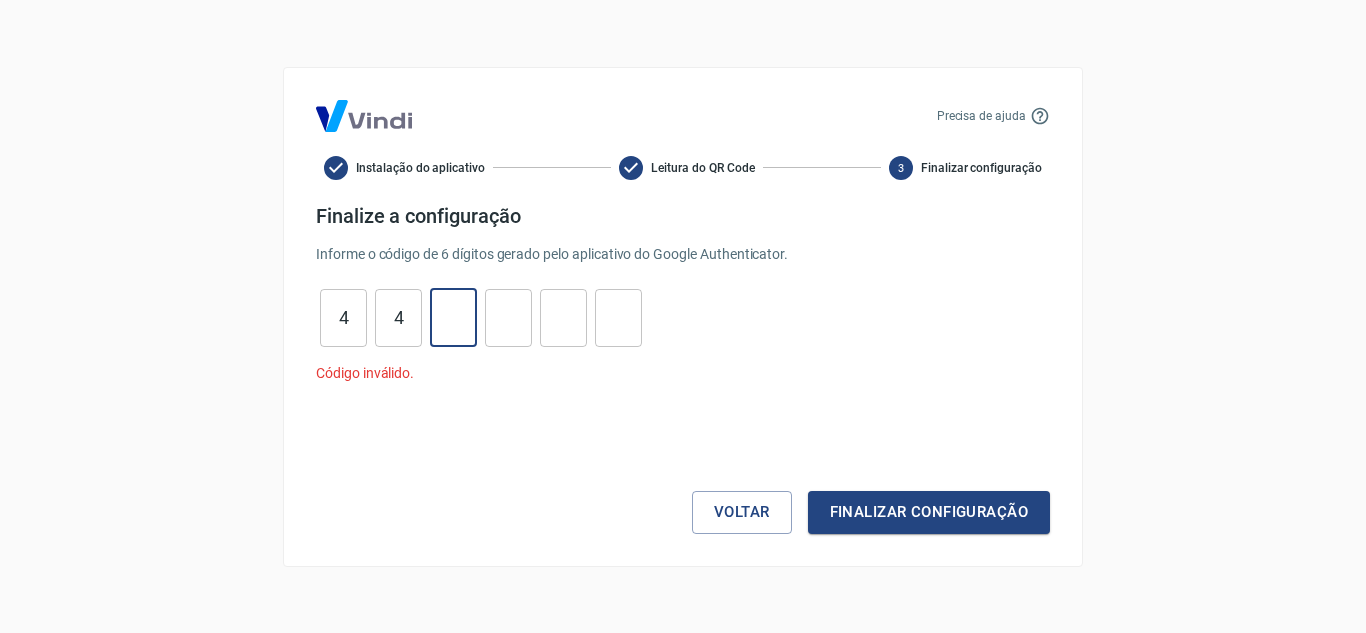 type 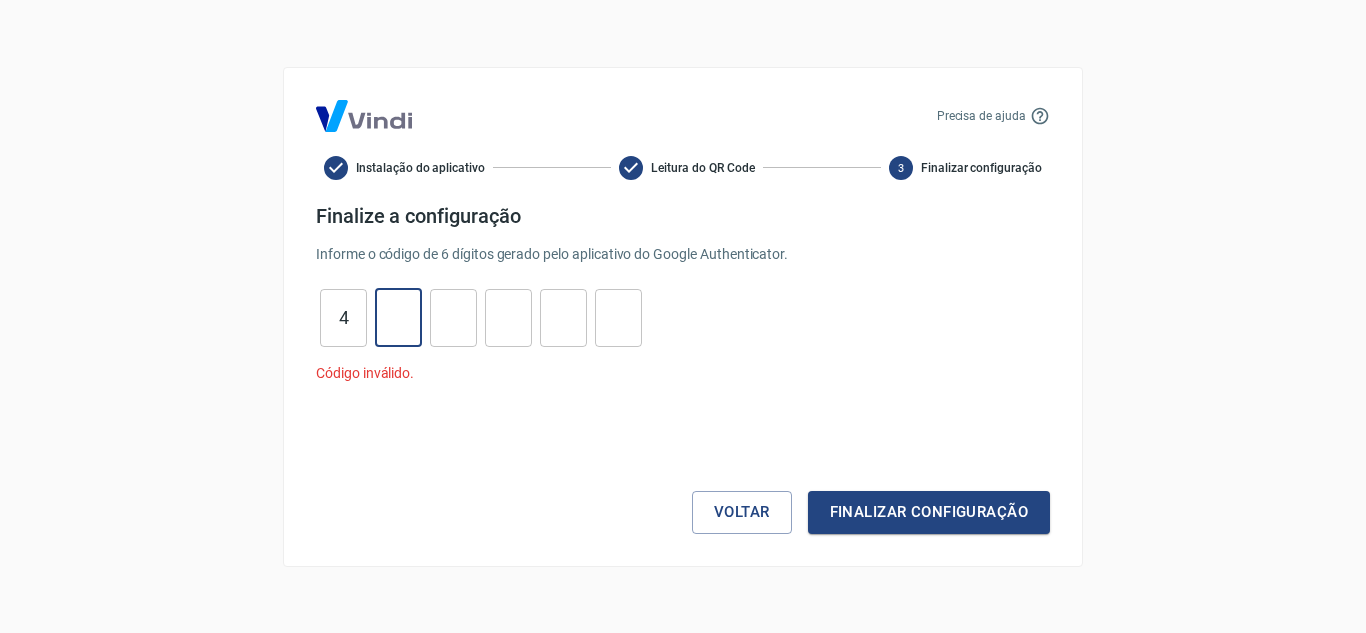 type 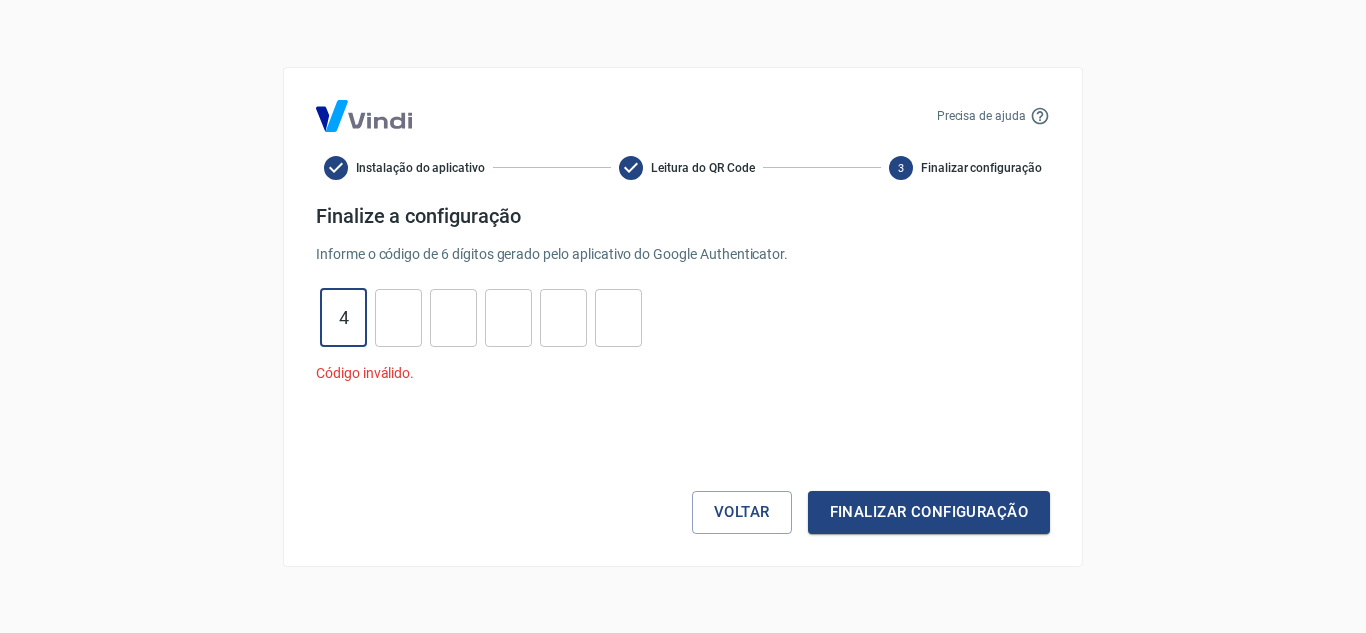 click on "4" at bounding box center [343, 317] 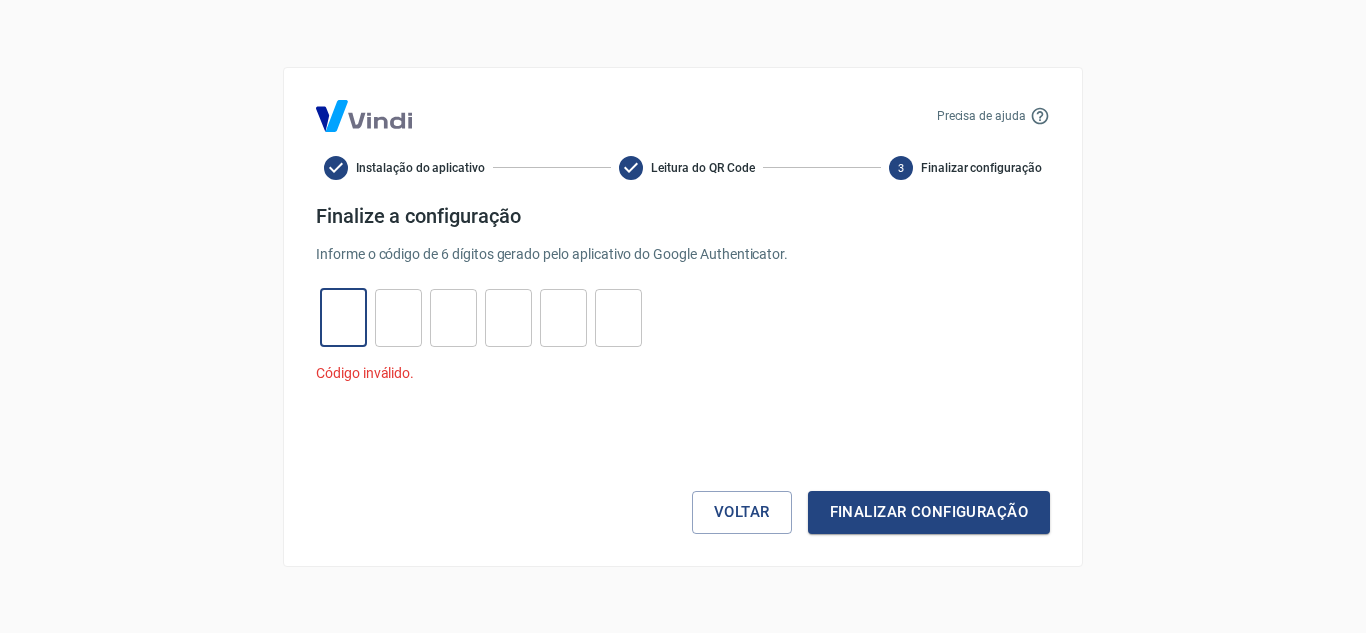paste on "5" 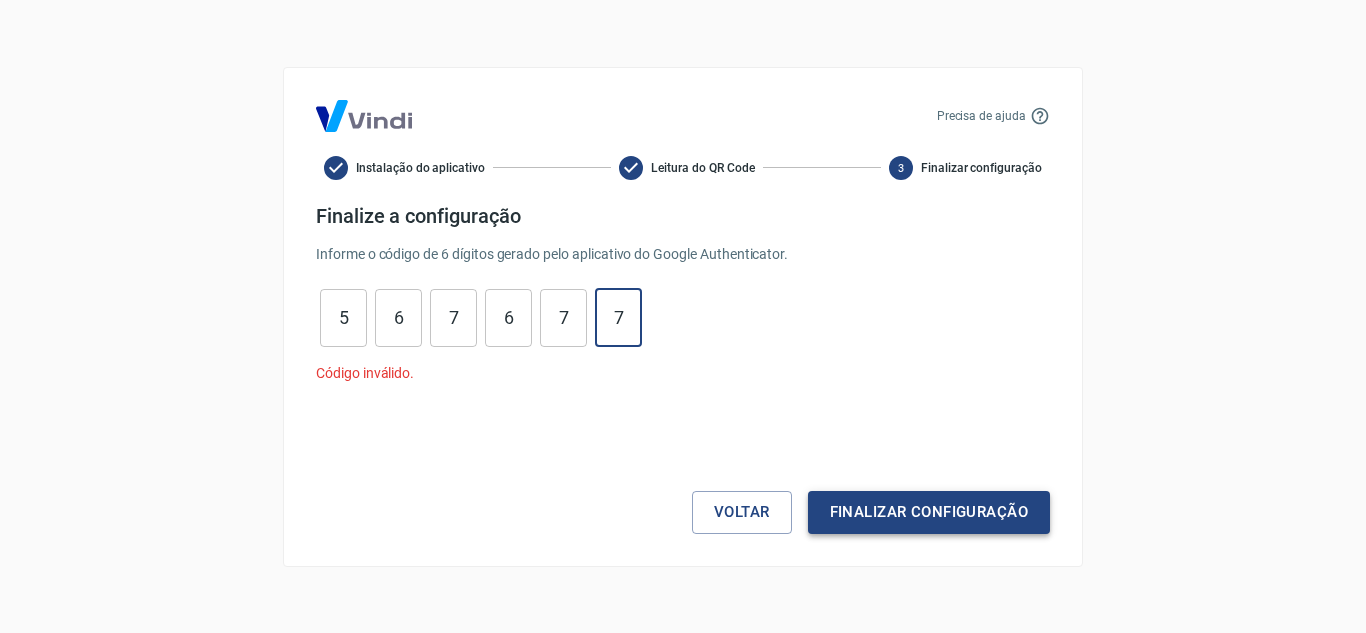 click on "Finalizar configuração" at bounding box center [929, 512] 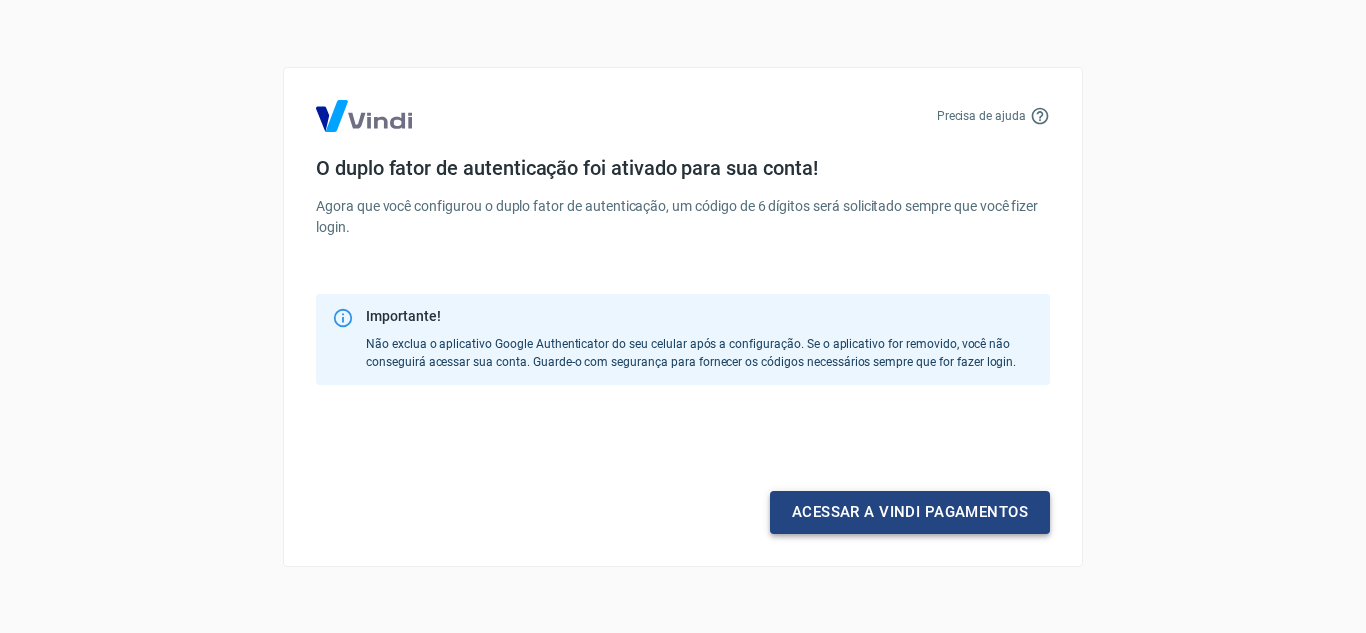 click on "Acessar a Vindi pagamentos" at bounding box center [910, 512] 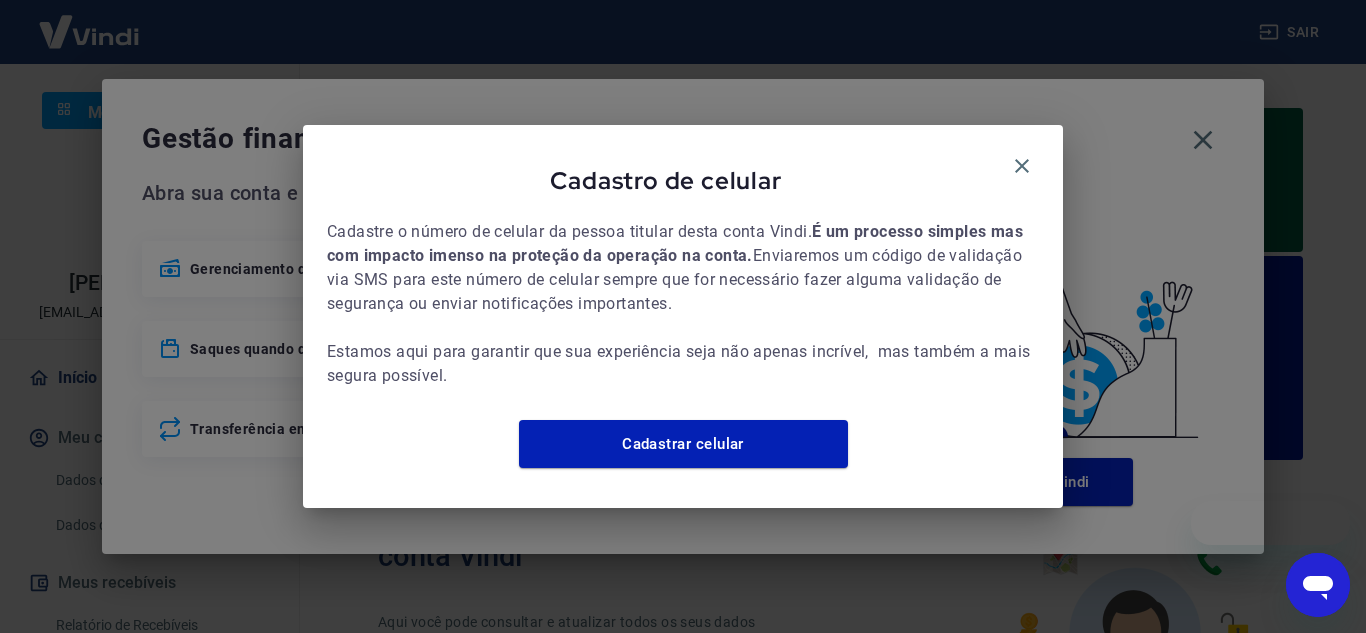 scroll, scrollTop: 0, scrollLeft: 0, axis: both 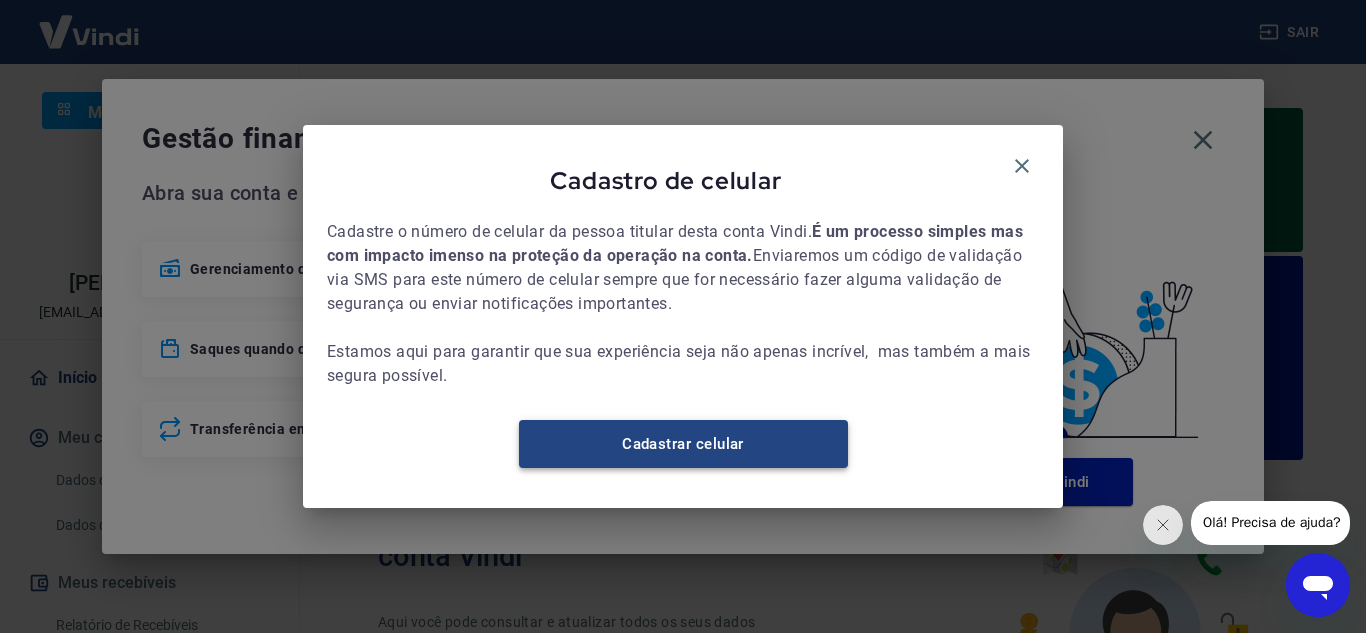 click on "Cadastrar celular" at bounding box center (683, 444) 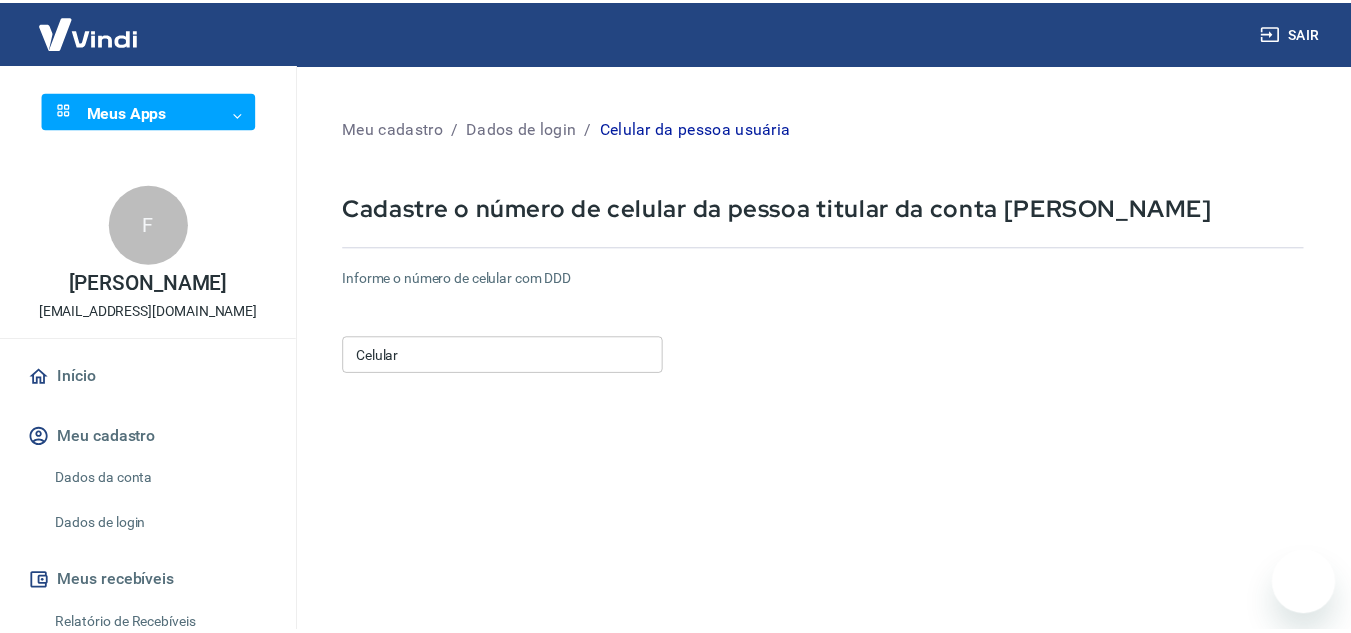 scroll, scrollTop: 0, scrollLeft: 0, axis: both 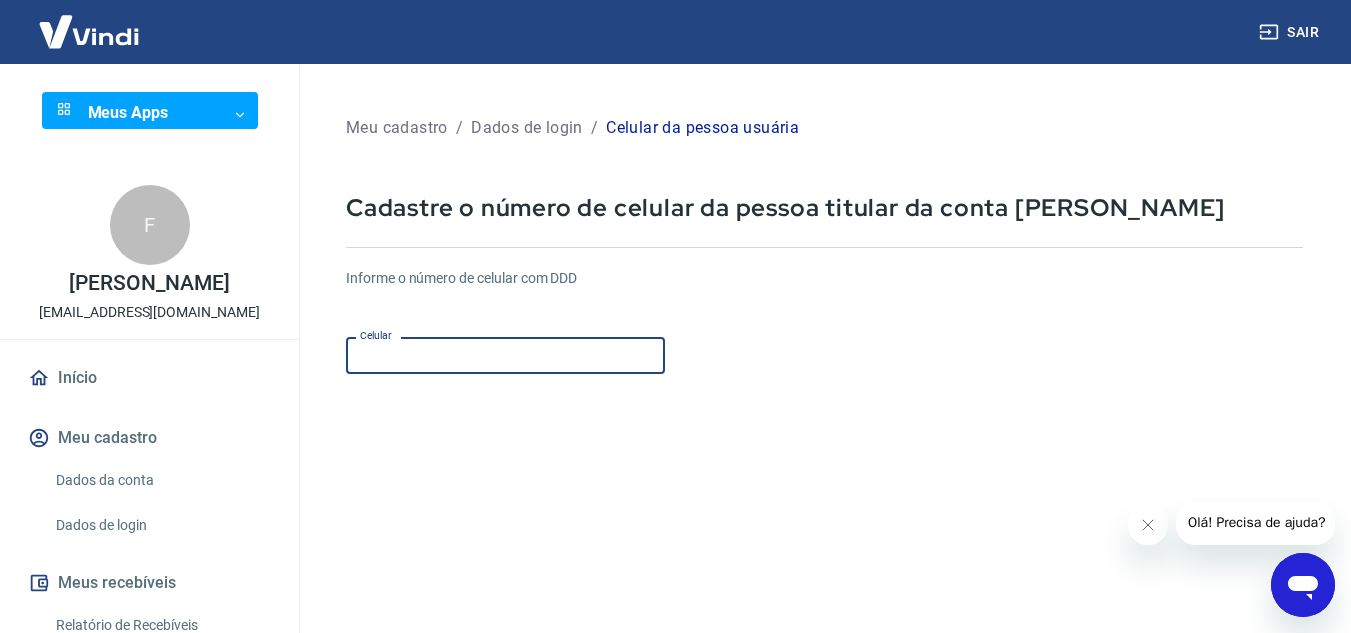 click on "Celular" at bounding box center (505, 355) 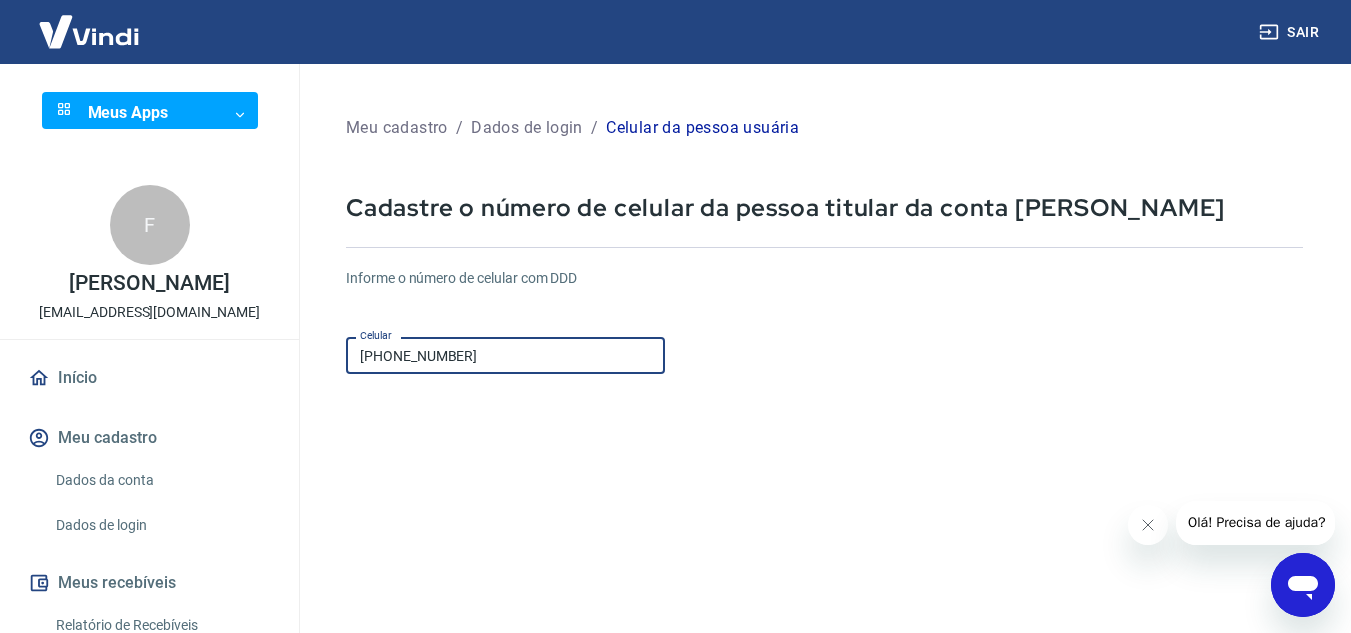 click on "[PHONE_NUMBER]" at bounding box center [505, 355] 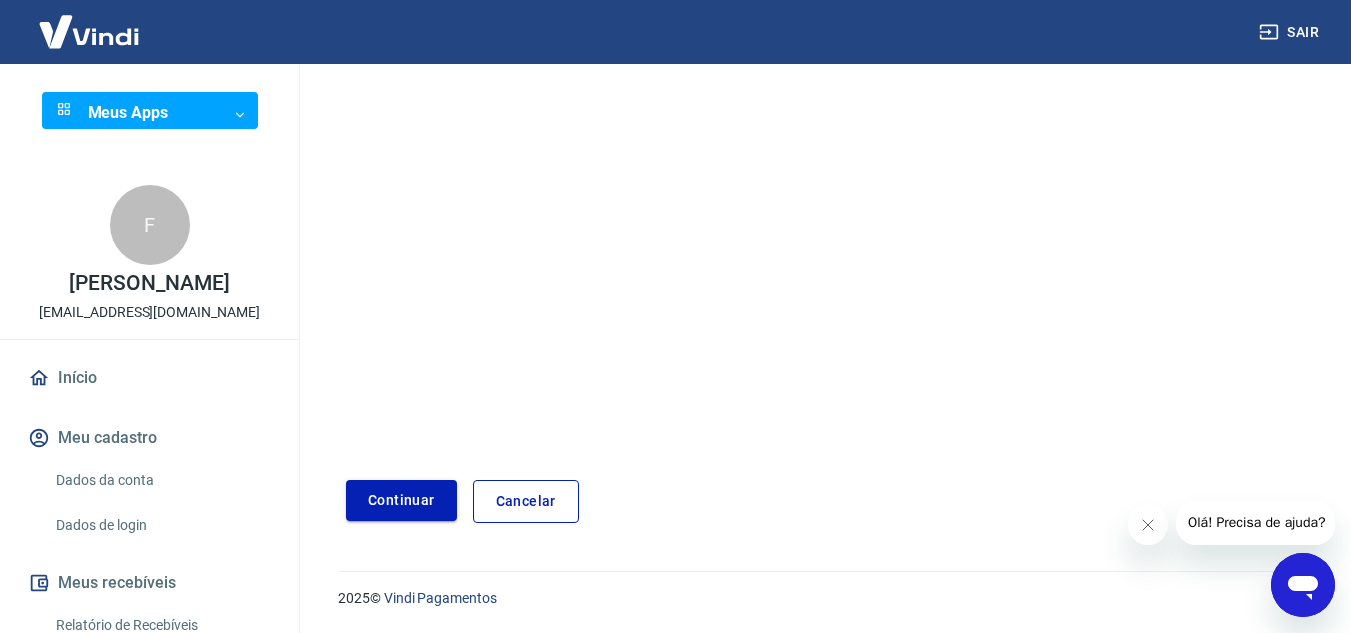scroll, scrollTop: 0, scrollLeft: 0, axis: both 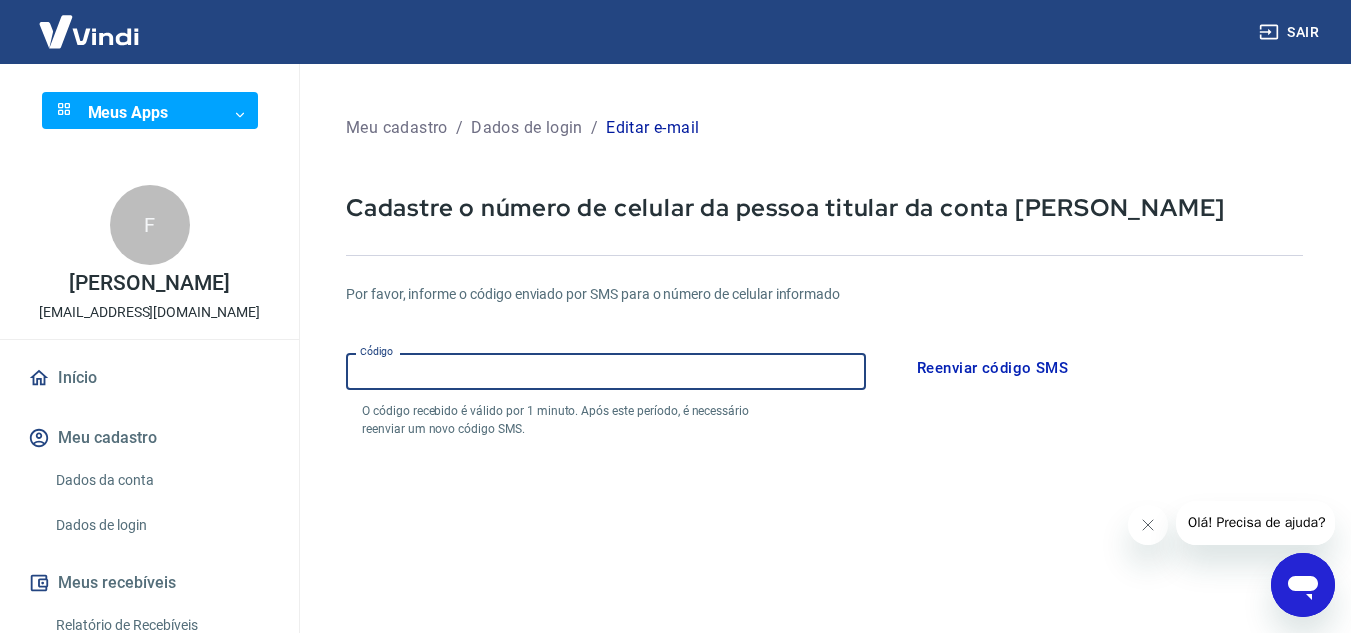 click on "Código" at bounding box center (606, 371) 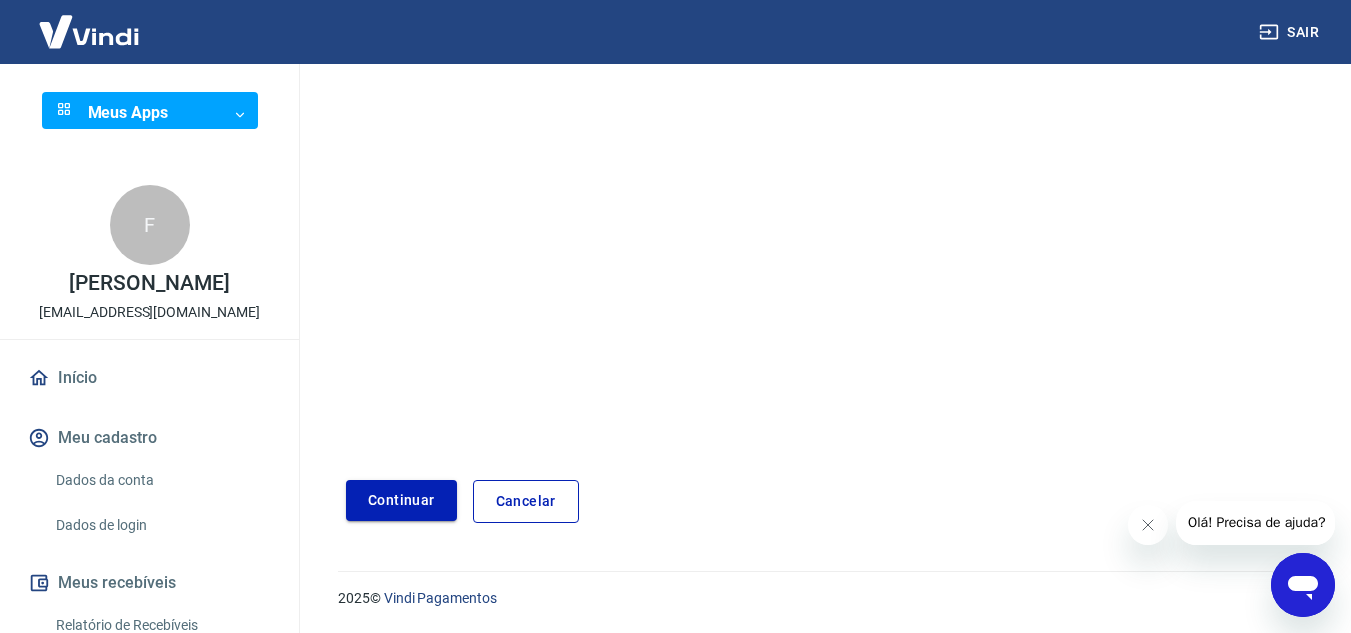 type on "390622" 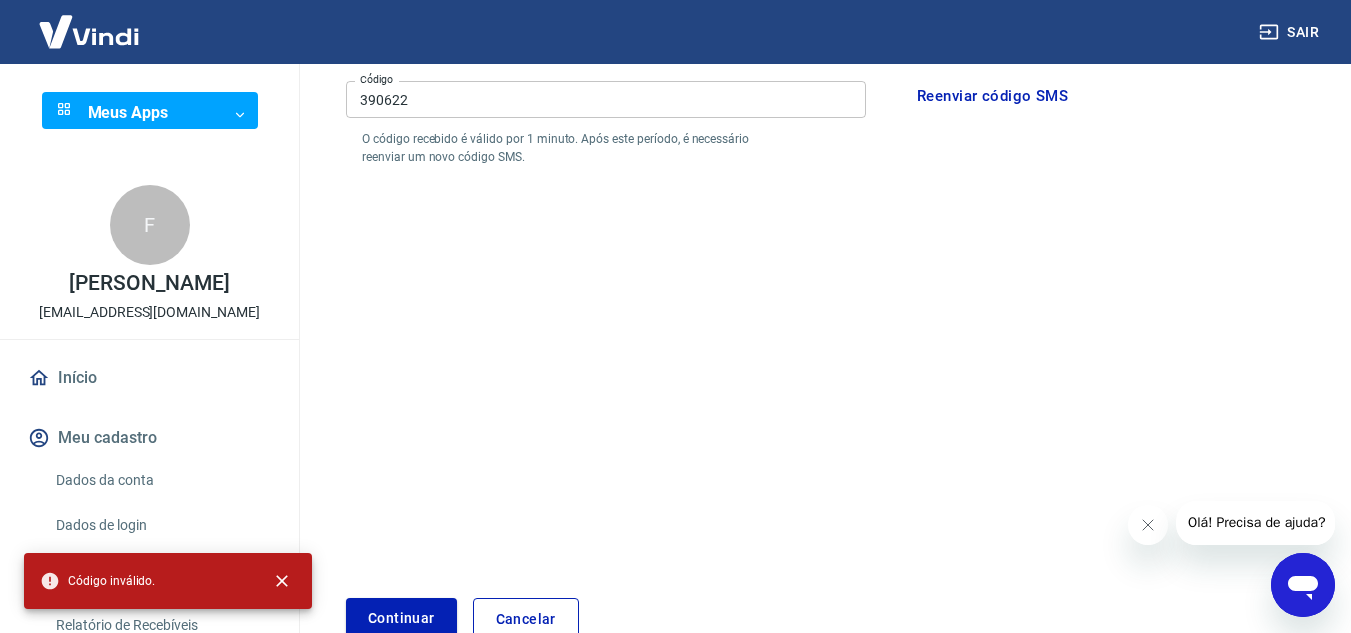 scroll, scrollTop: 90, scrollLeft: 0, axis: vertical 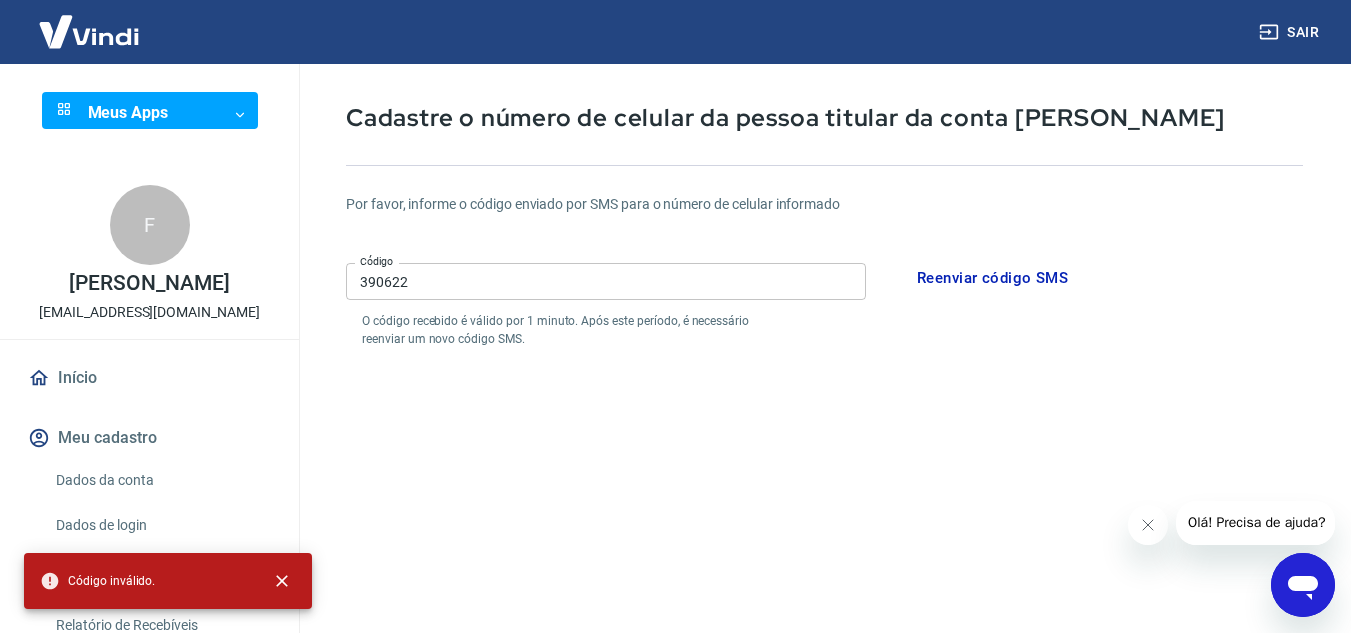 drag, startPoint x: 219, startPoint y: 286, endPoint x: 132, endPoint y: 290, distance: 87.0919 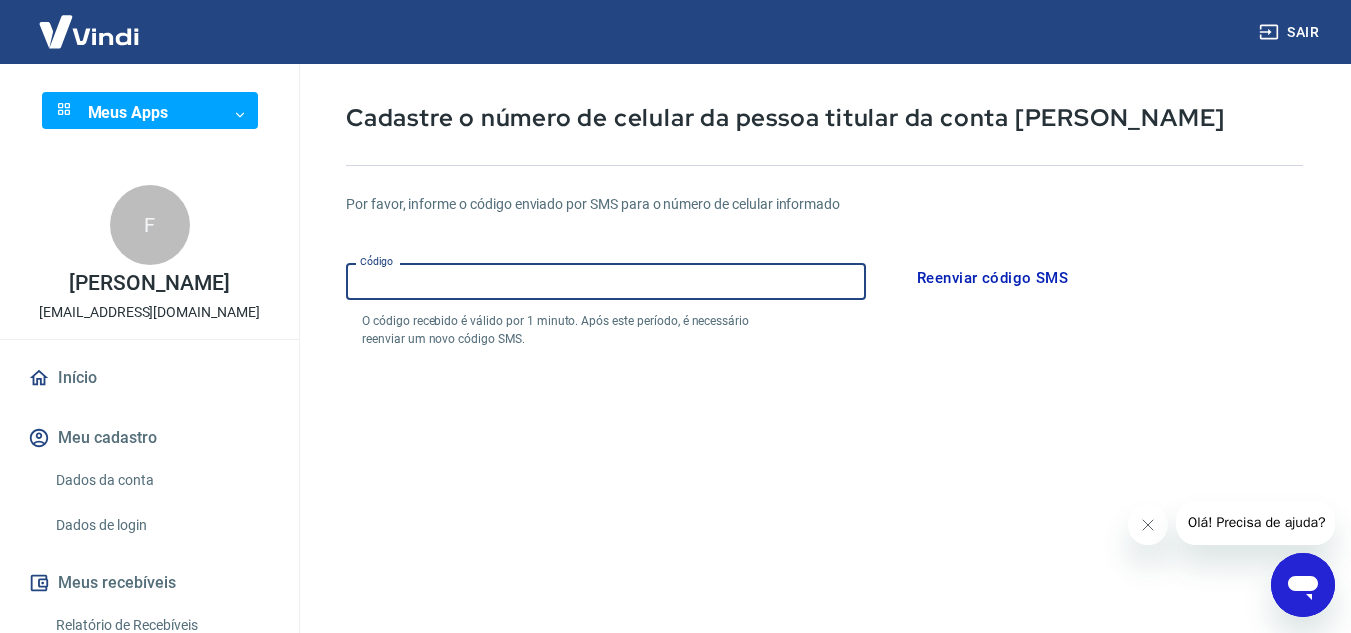paste on "390622" 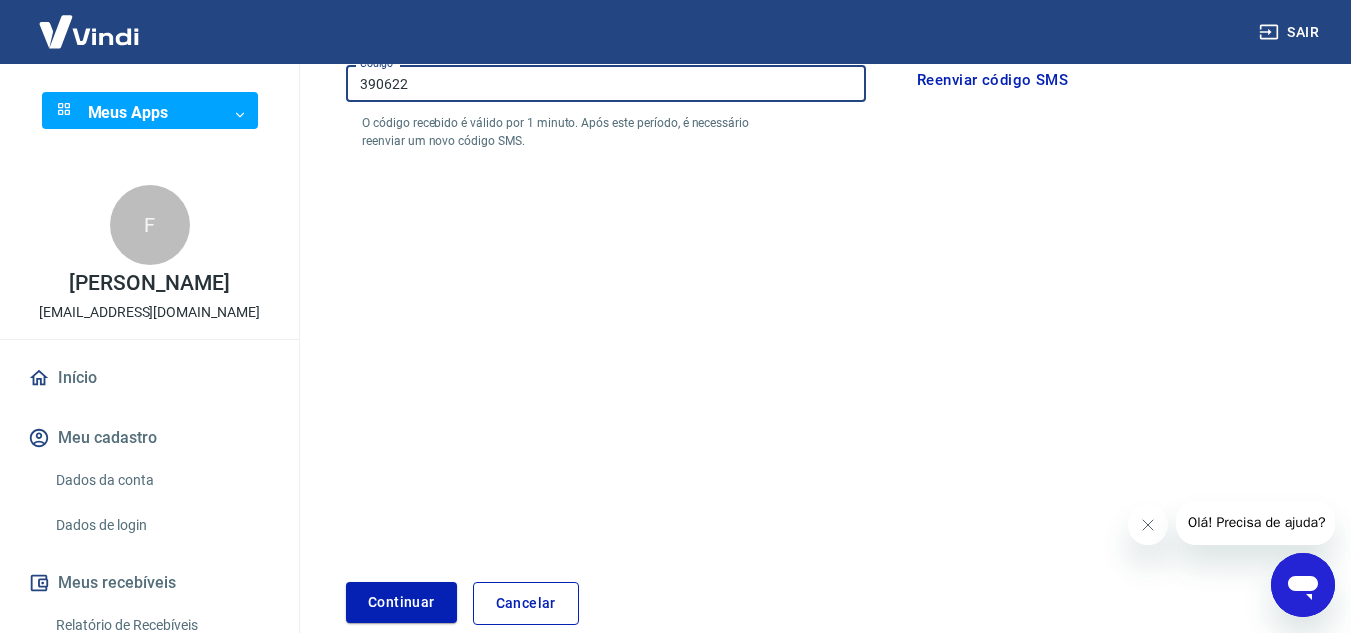 scroll, scrollTop: 290, scrollLeft: 0, axis: vertical 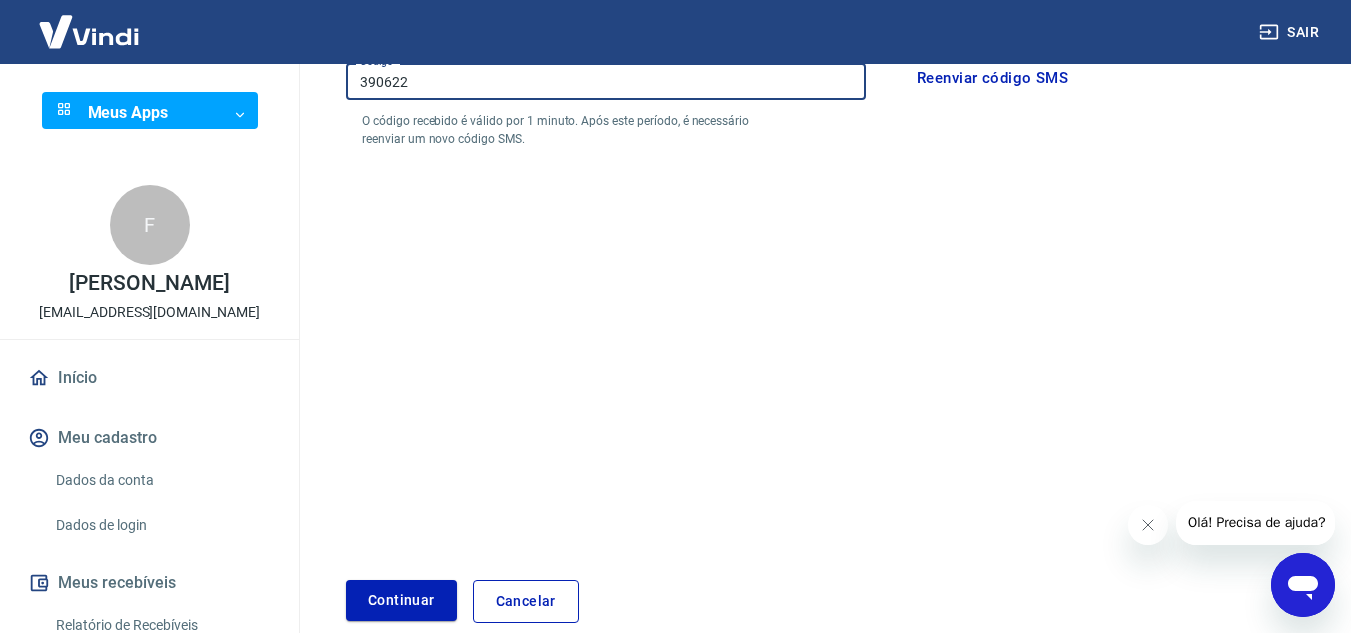 type on "390622" 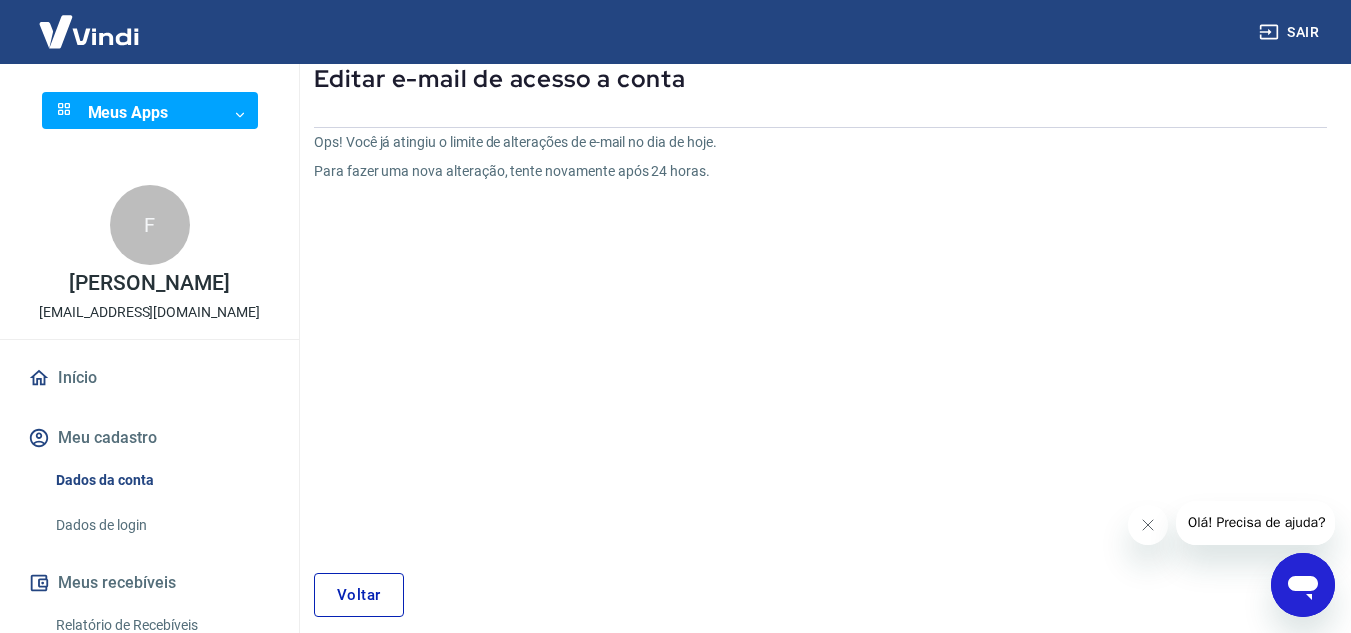 scroll, scrollTop: 0, scrollLeft: 0, axis: both 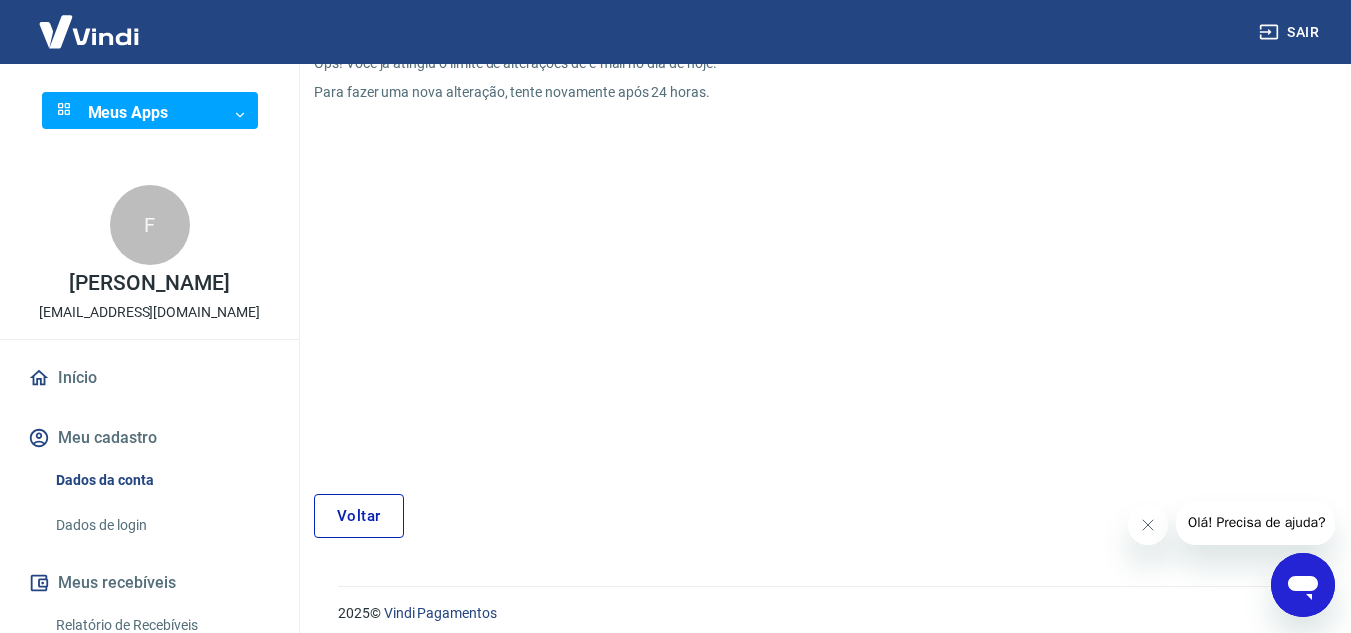 click on "Voltar" at bounding box center (359, 516) 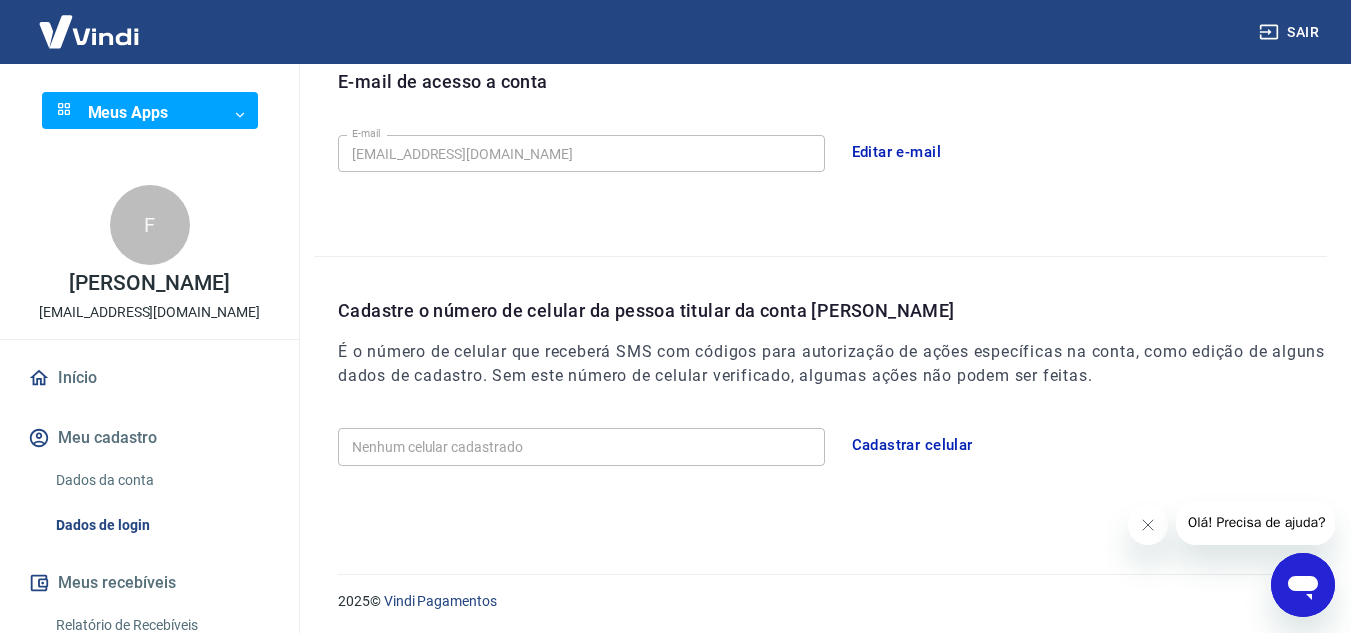 scroll, scrollTop: 580, scrollLeft: 0, axis: vertical 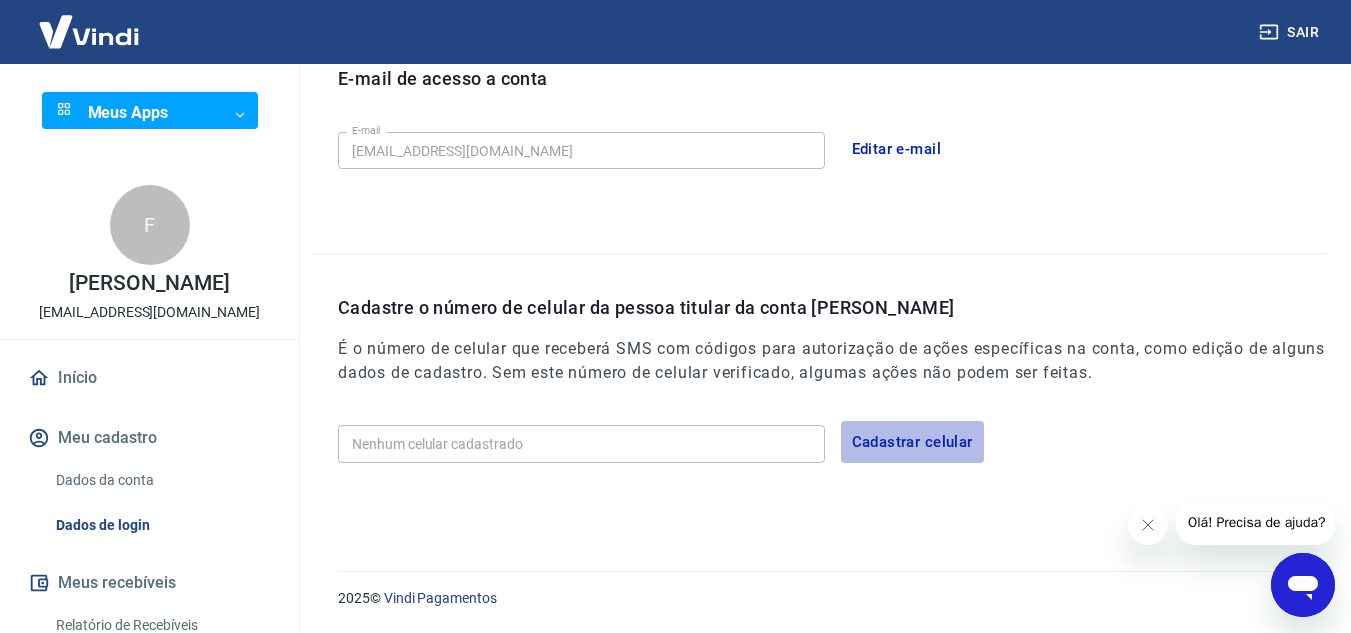 click on "Cadastrar celular" at bounding box center [912, 442] 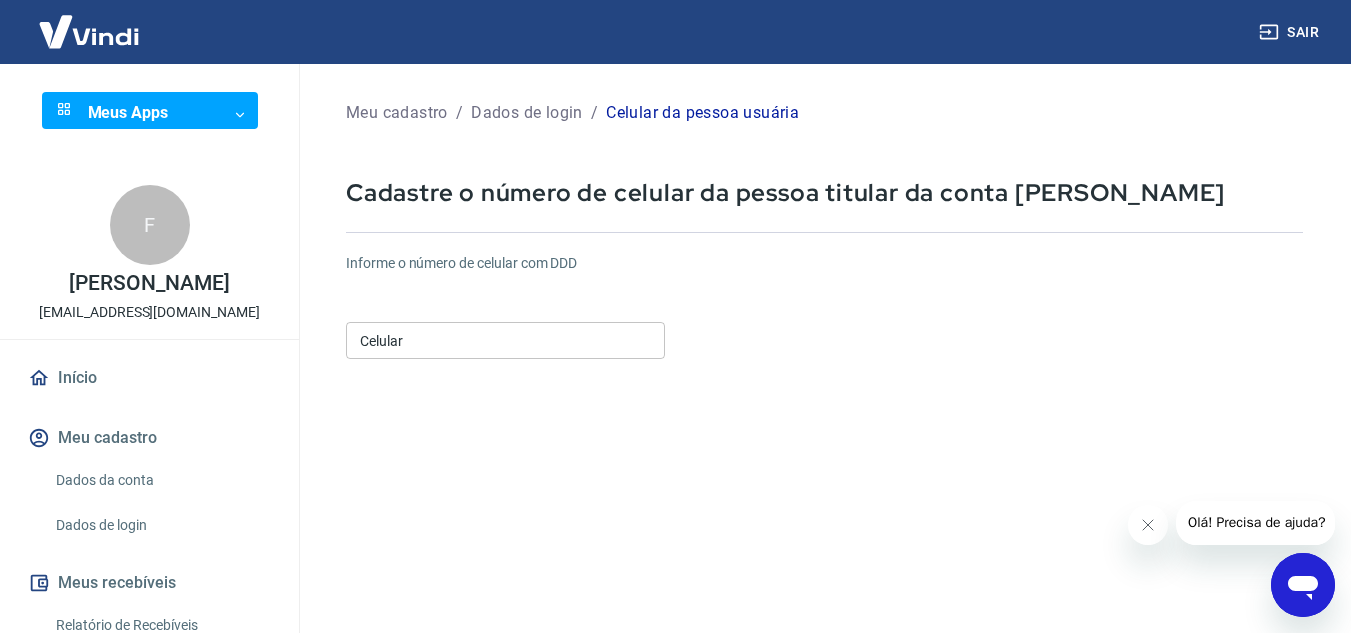 scroll, scrollTop: 14, scrollLeft: 0, axis: vertical 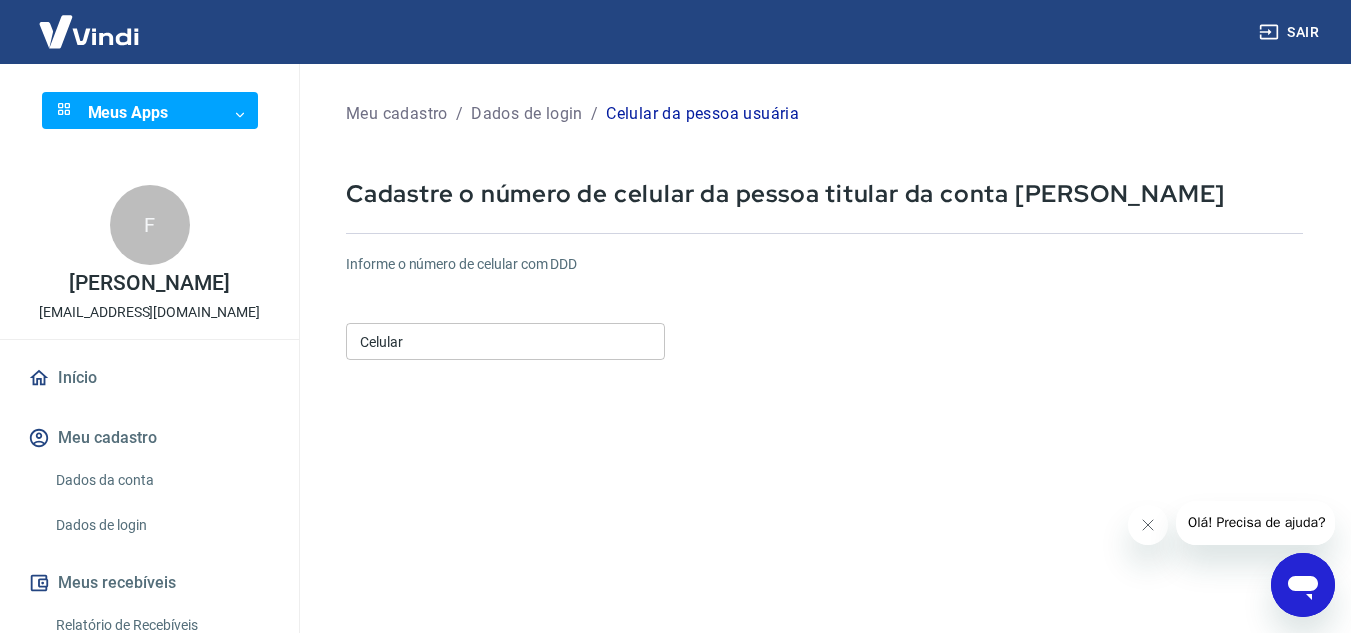 click on "Celular" at bounding box center [505, 341] 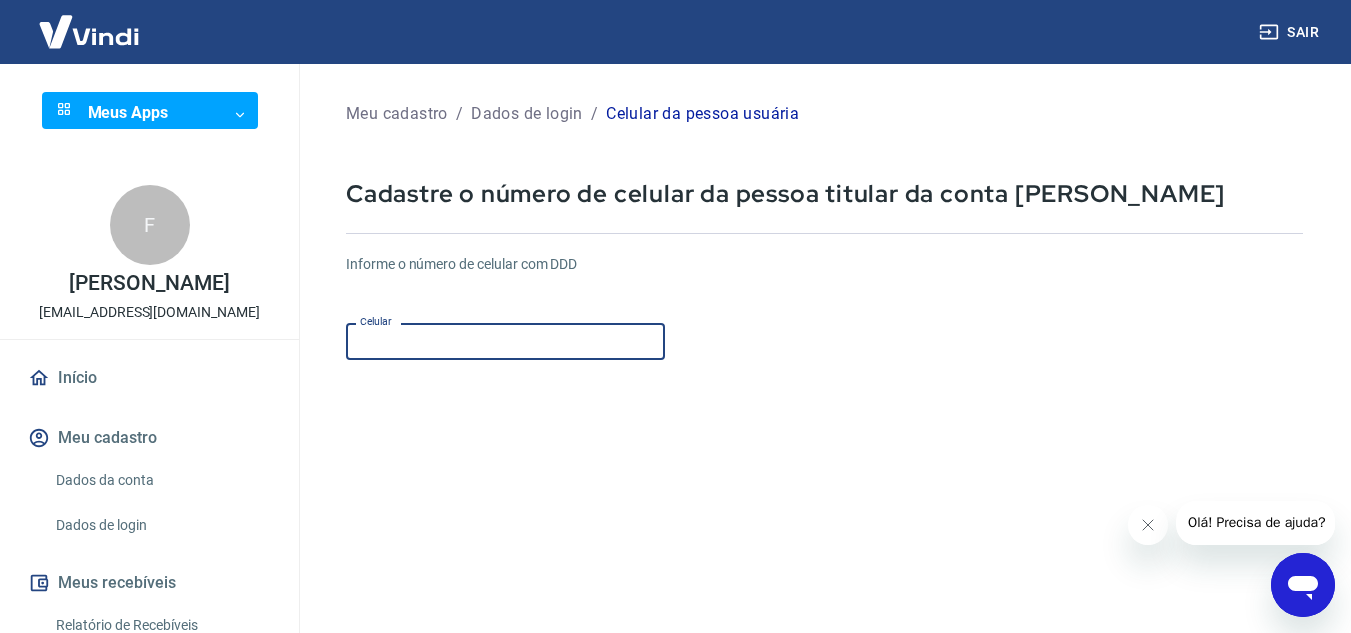 paste on "[PHONE_NUMBER]" 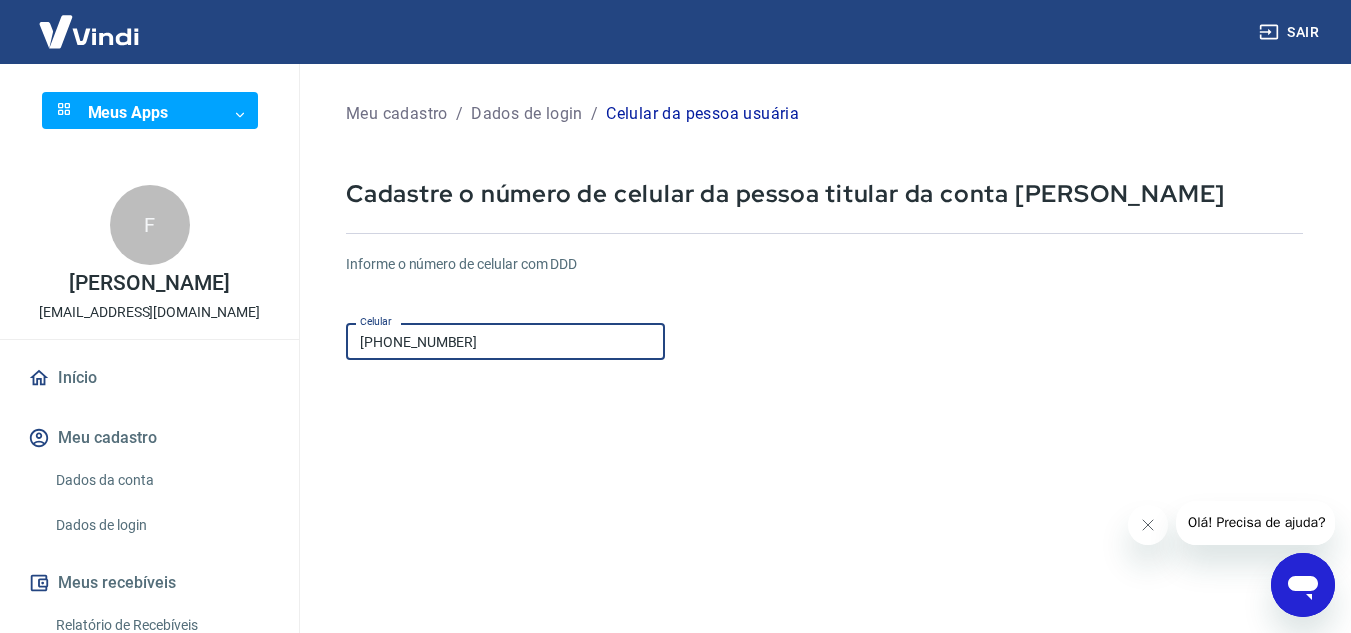 click on "[PHONE_NUMBER]" at bounding box center (505, 341) 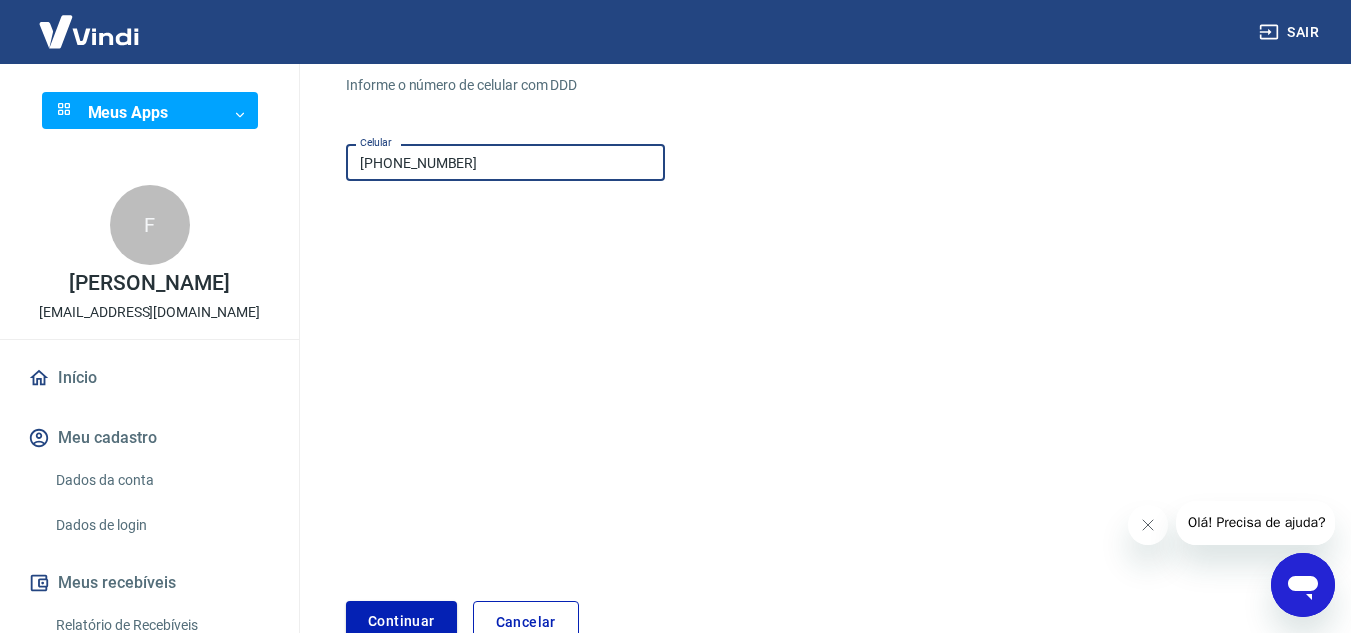 scroll, scrollTop: 214, scrollLeft: 0, axis: vertical 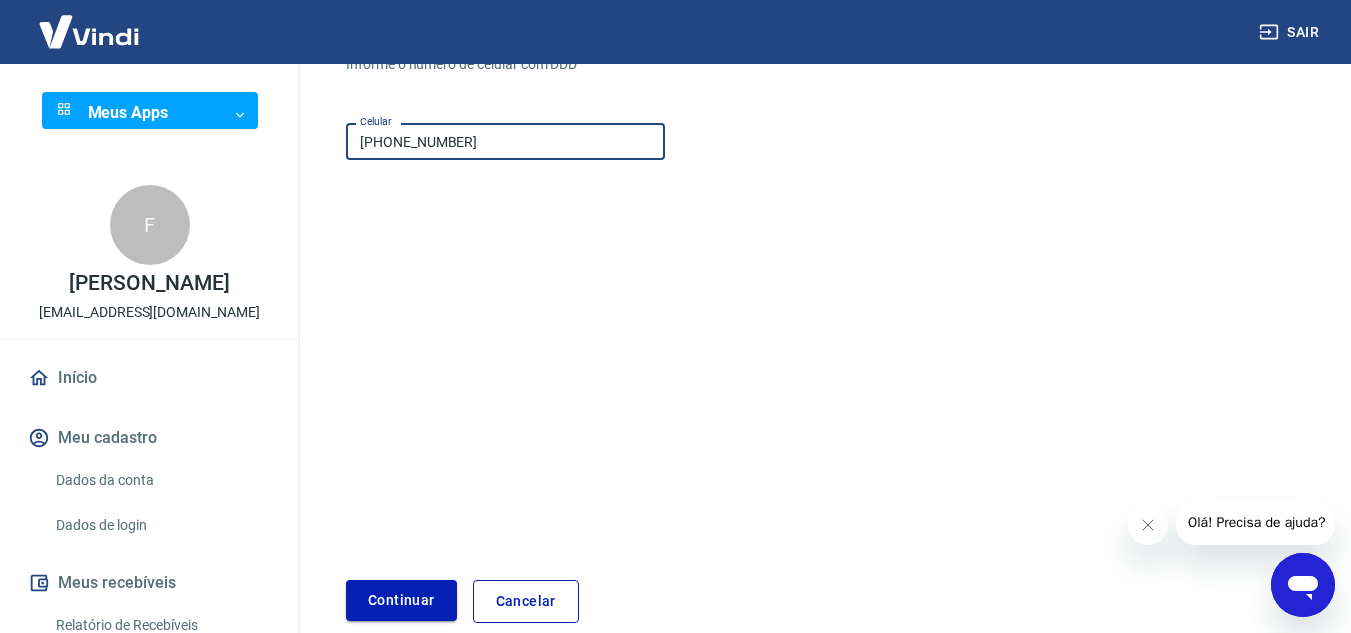 type on "[PHONE_NUMBER]" 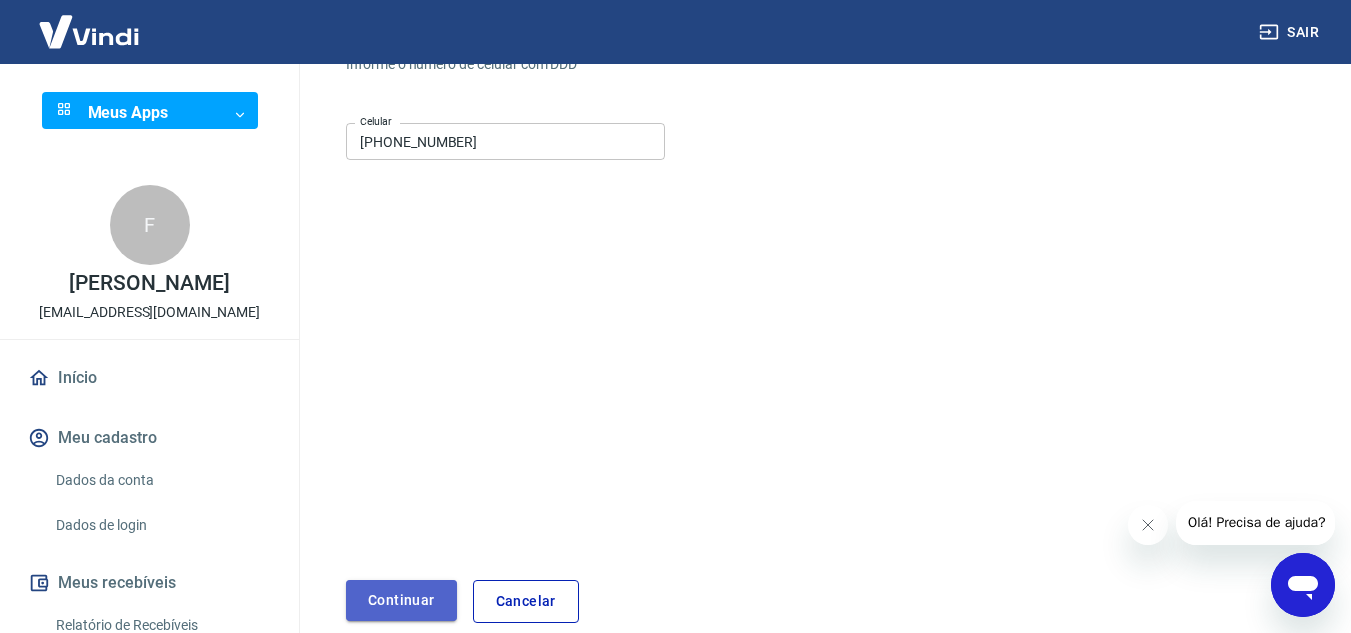 click on "Continuar" at bounding box center [401, 600] 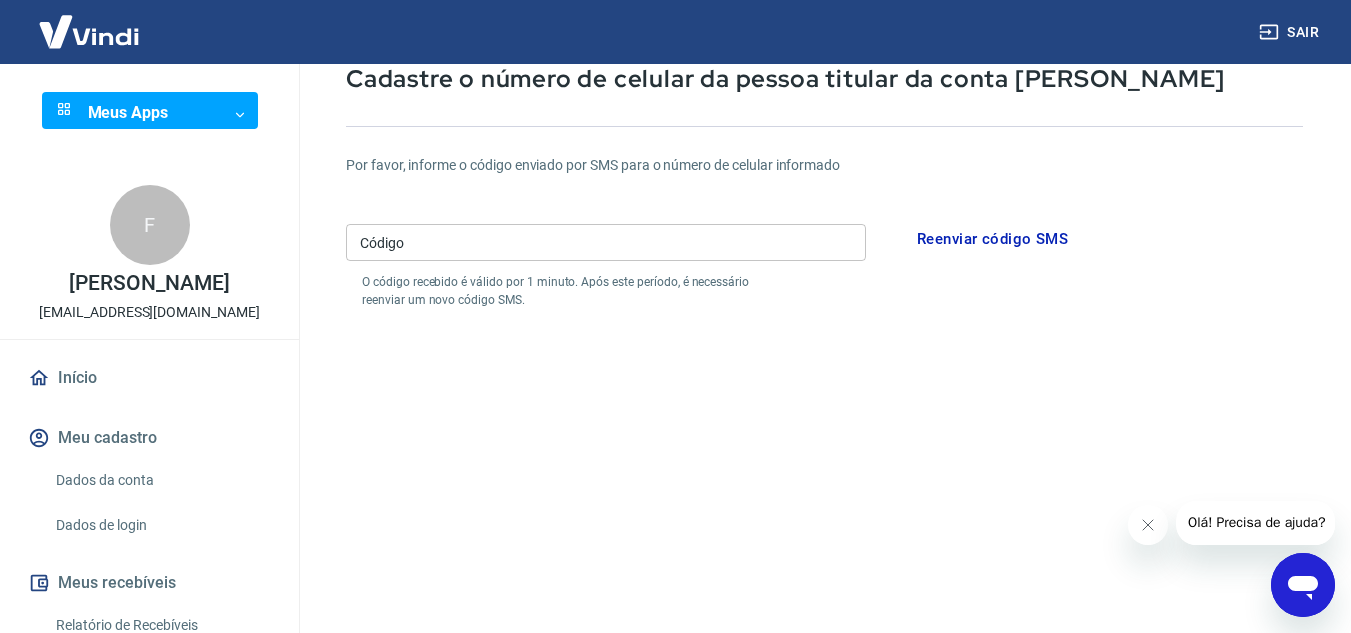 scroll, scrollTop: 14, scrollLeft: 0, axis: vertical 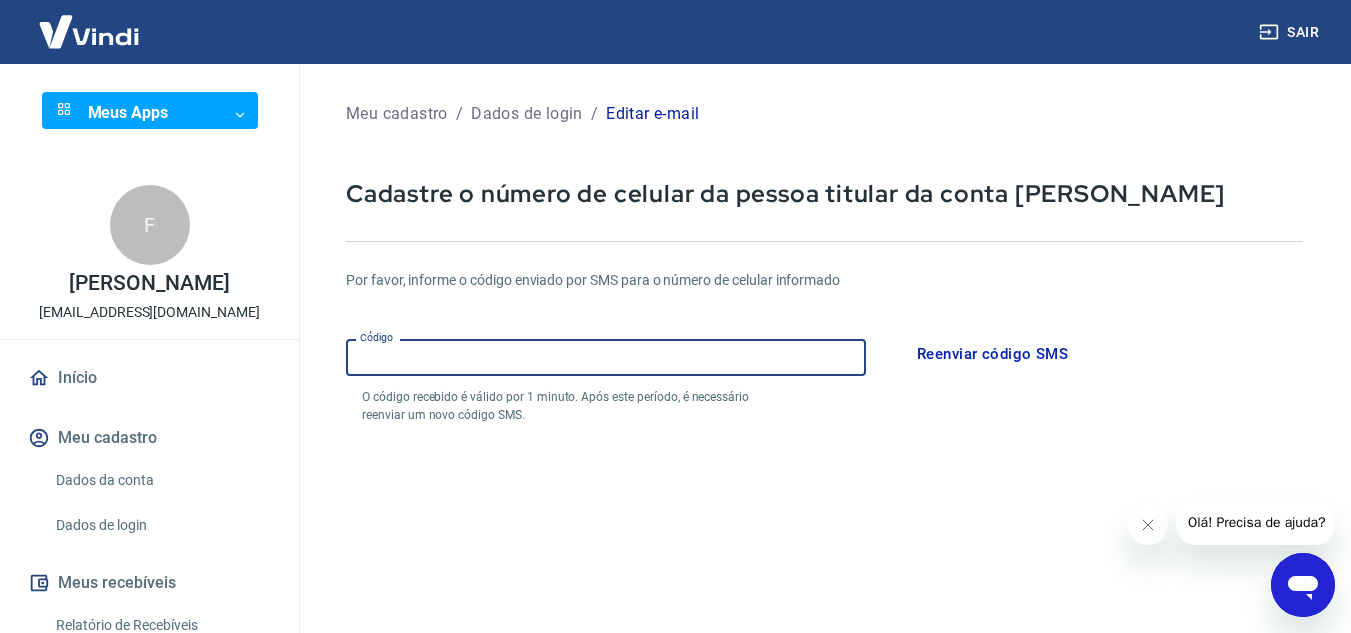 click on "Código" at bounding box center [606, 357] 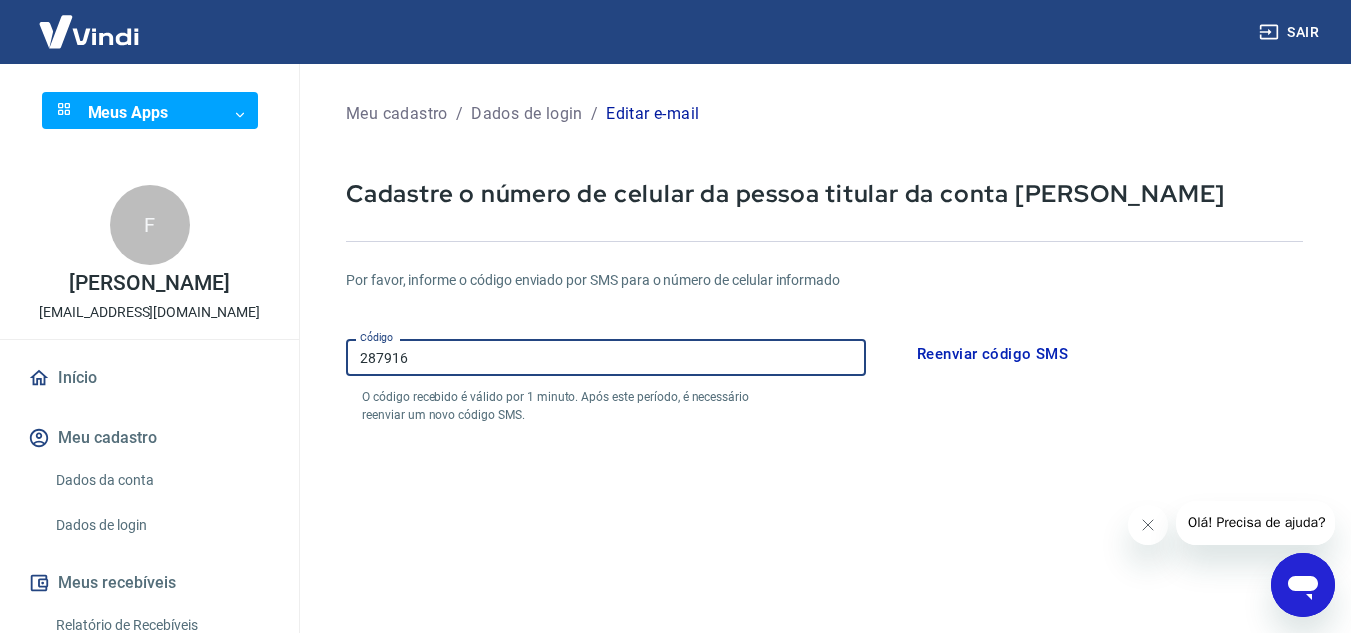 scroll, scrollTop: 390, scrollLeft: 0, axis: vertical 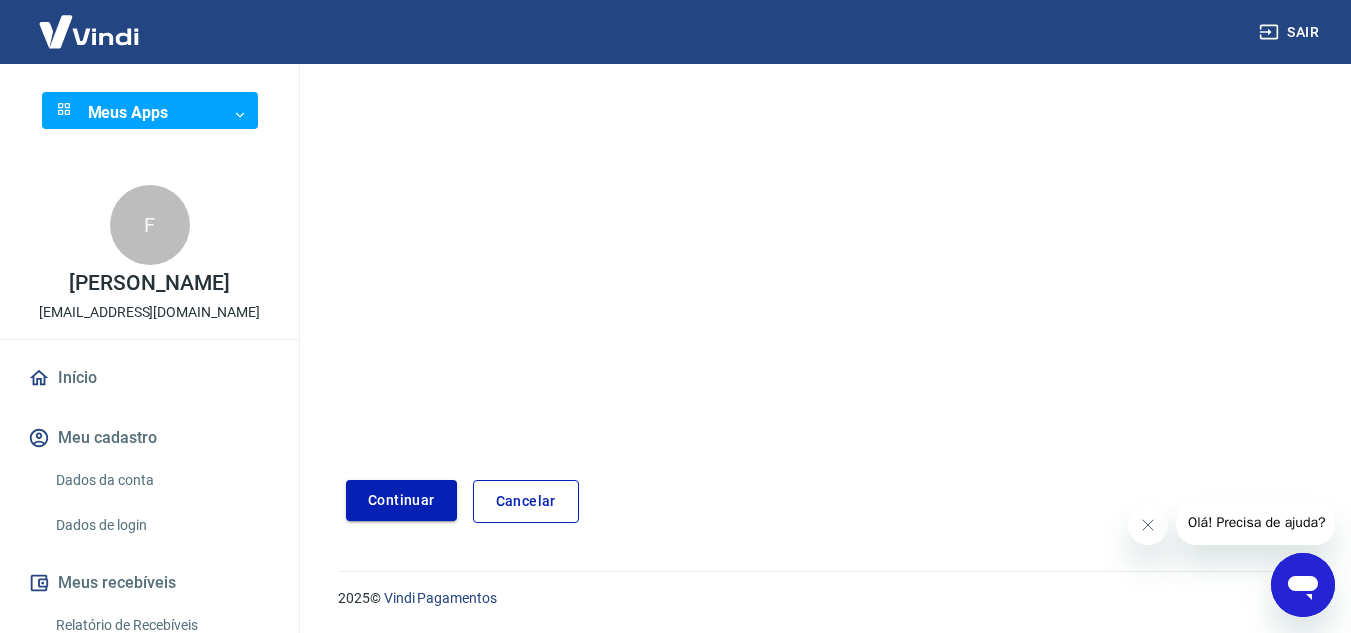 type on "287916" 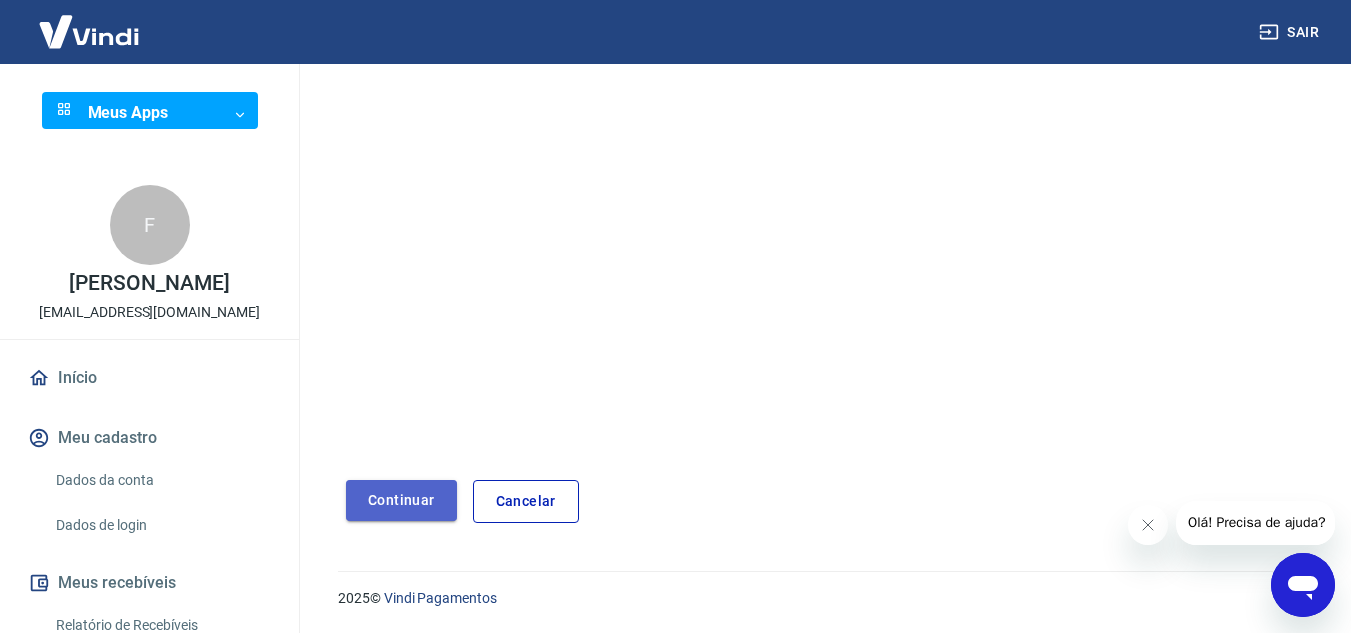 click on "Continuar" at bounding box center [401, 500] 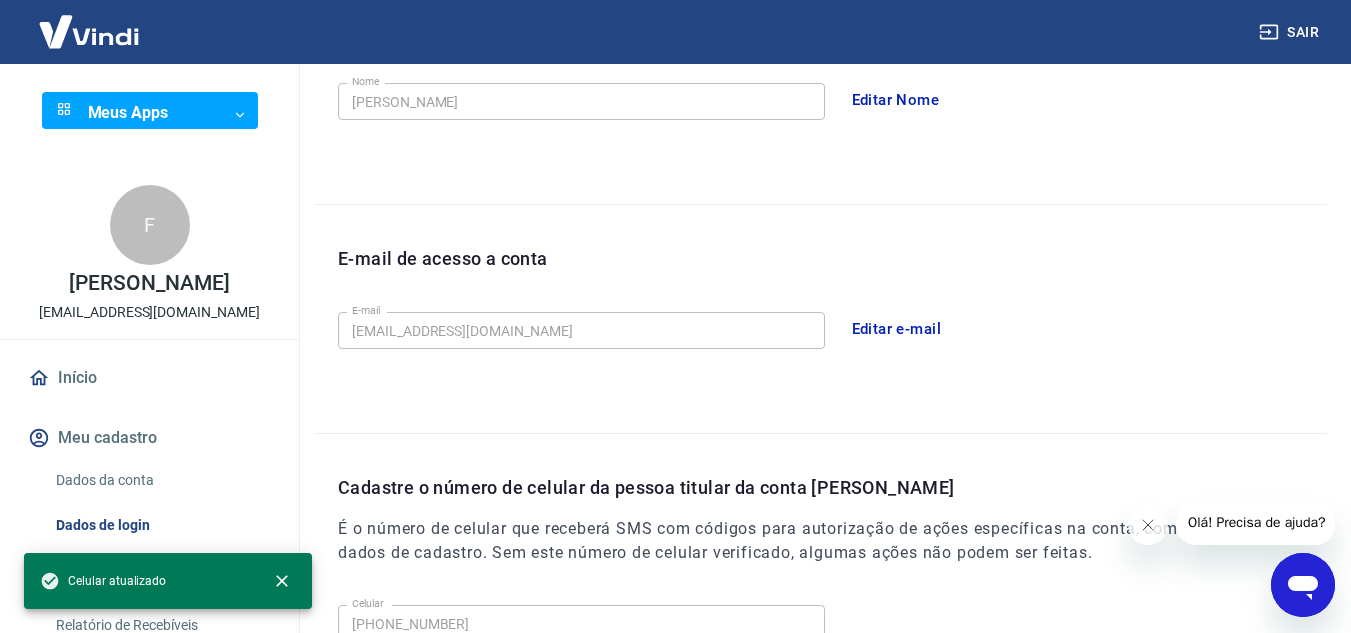 scroll, scrollTop: 632, scrollLeft: 0, axis: vertical 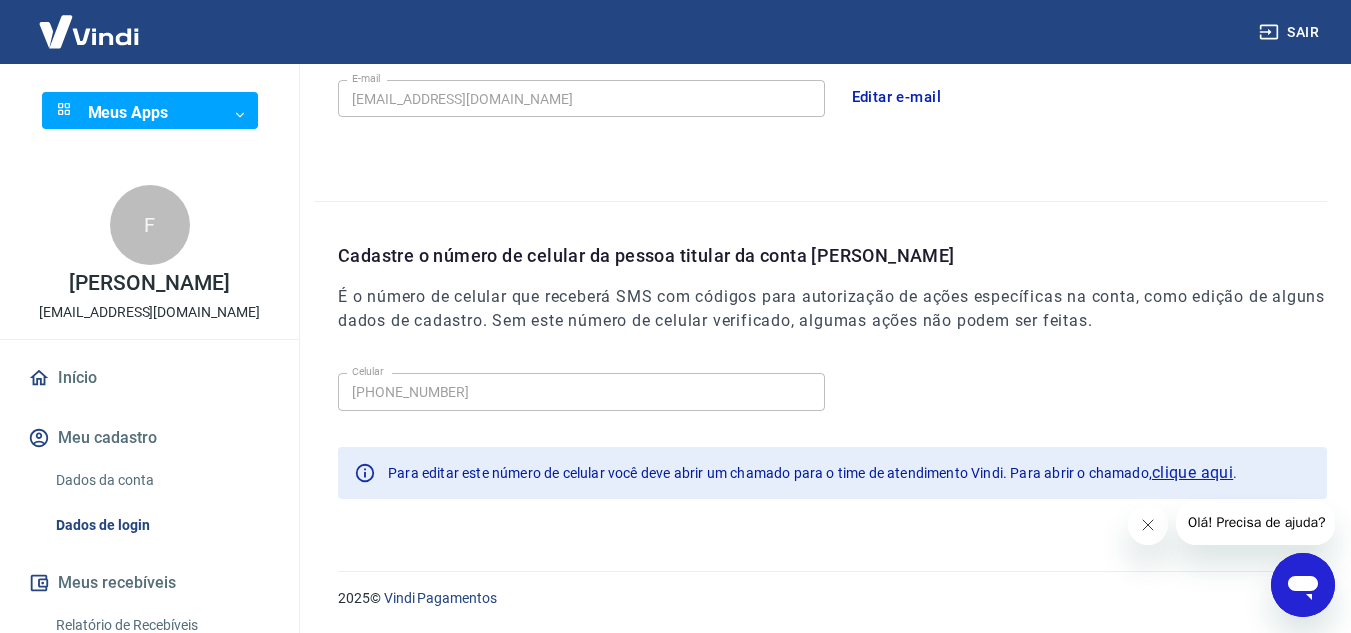 click 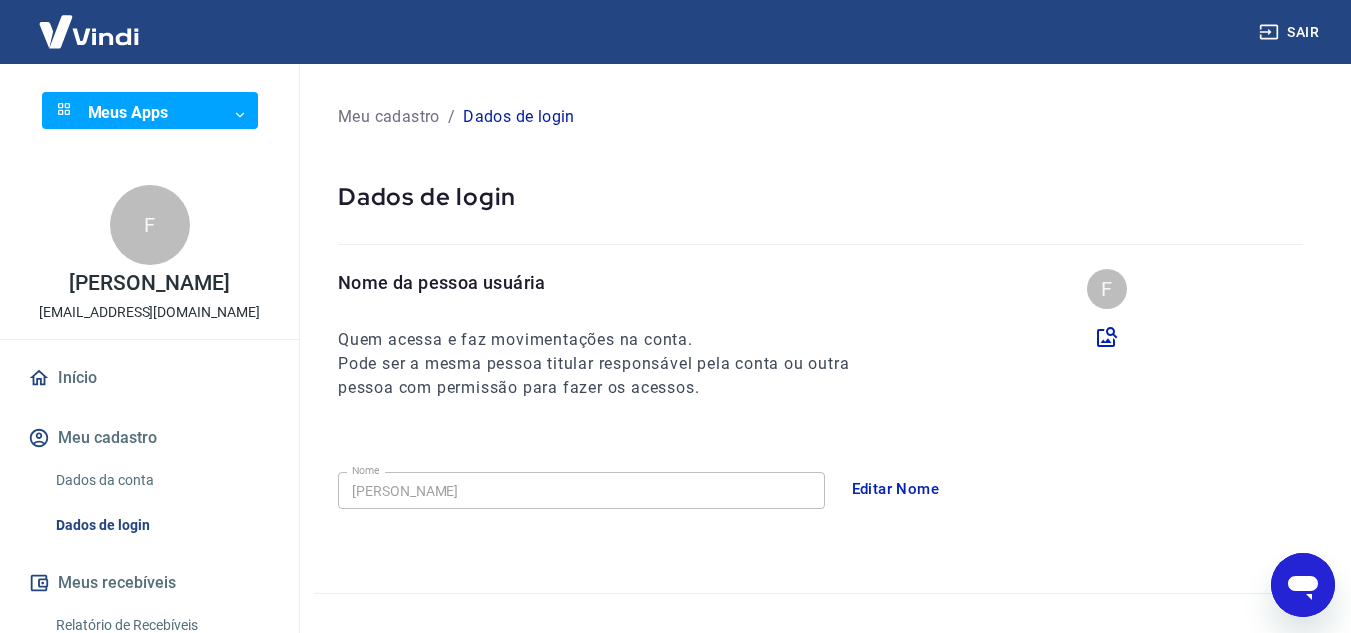 scroll, scrollTop: 0, scrollLeft: 0, axis: both 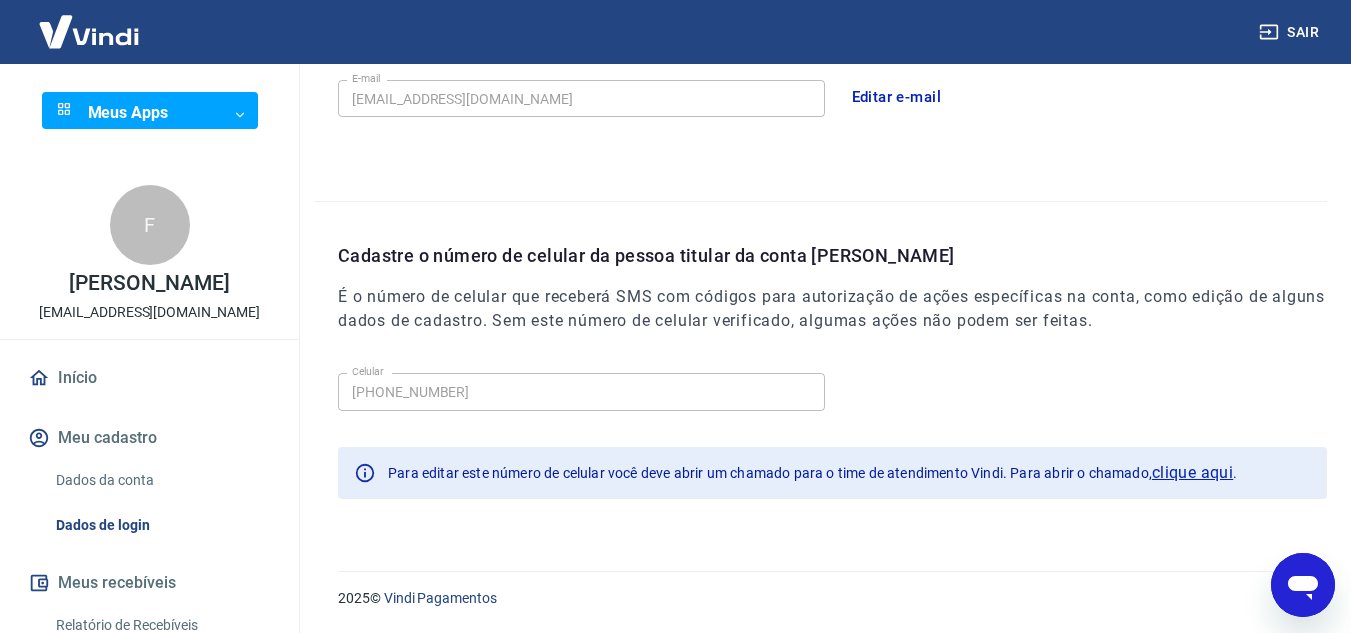 click on "Início" at bounding box center (149, 378) 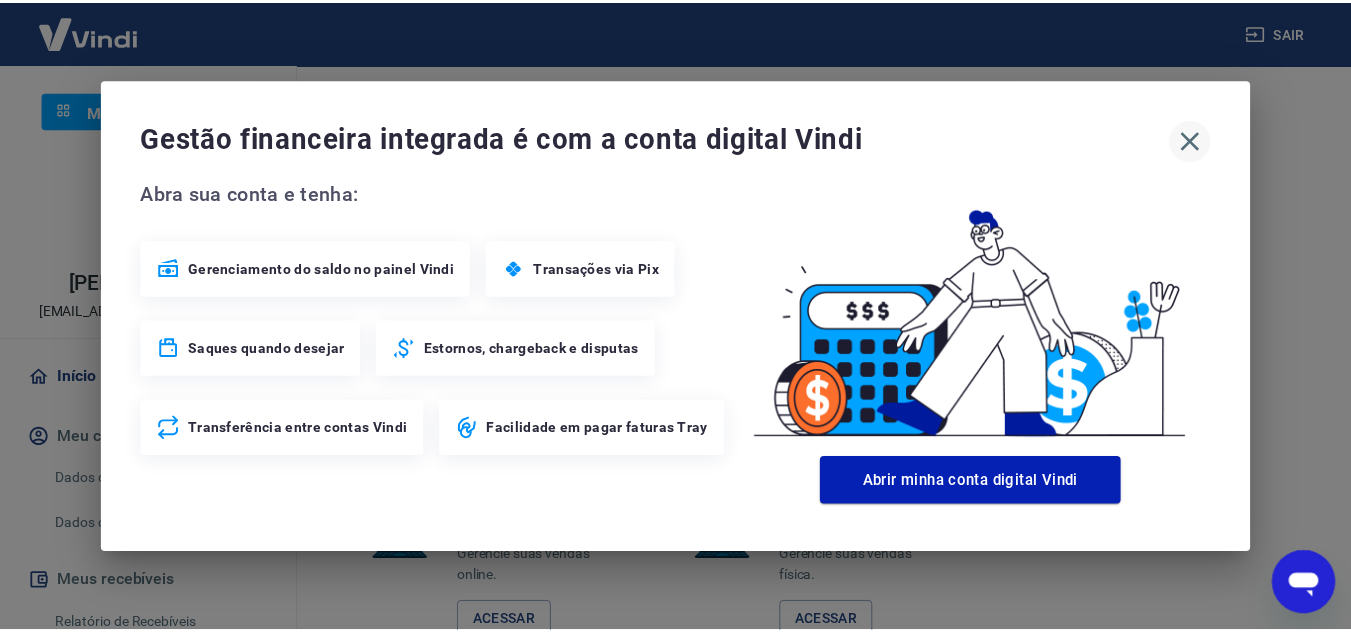 scroll, scrollTop: 1227, scrollLeft: 0, axis: vertical 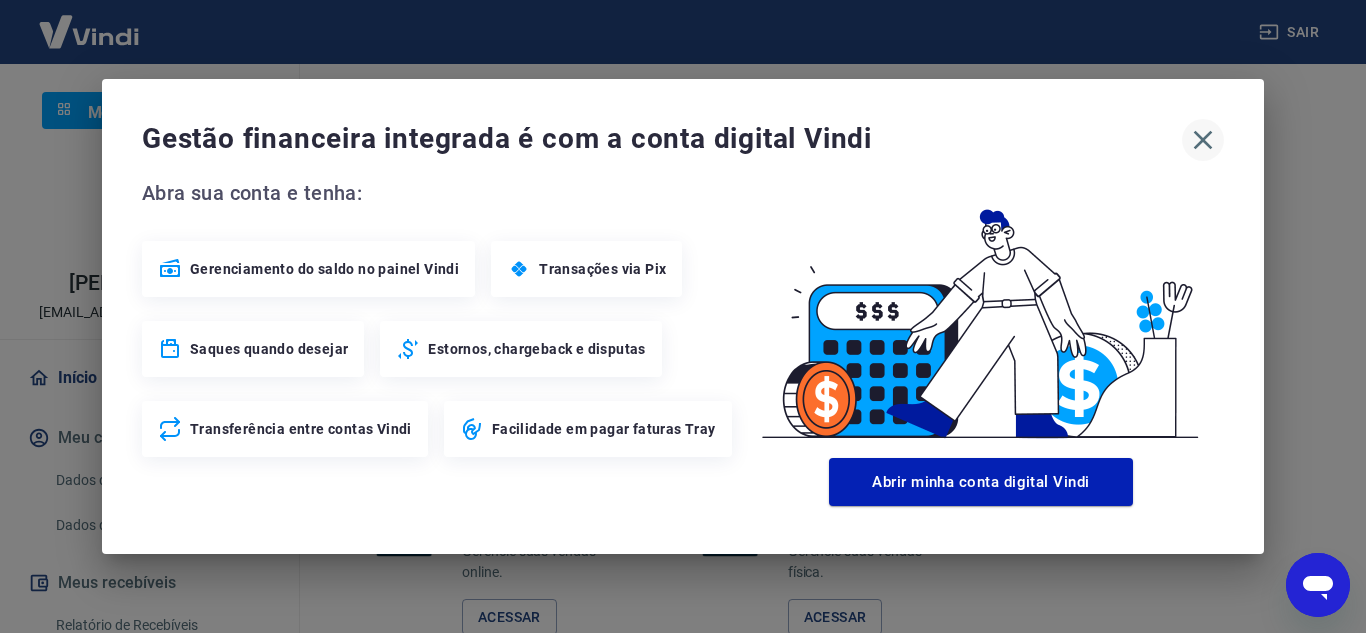 click 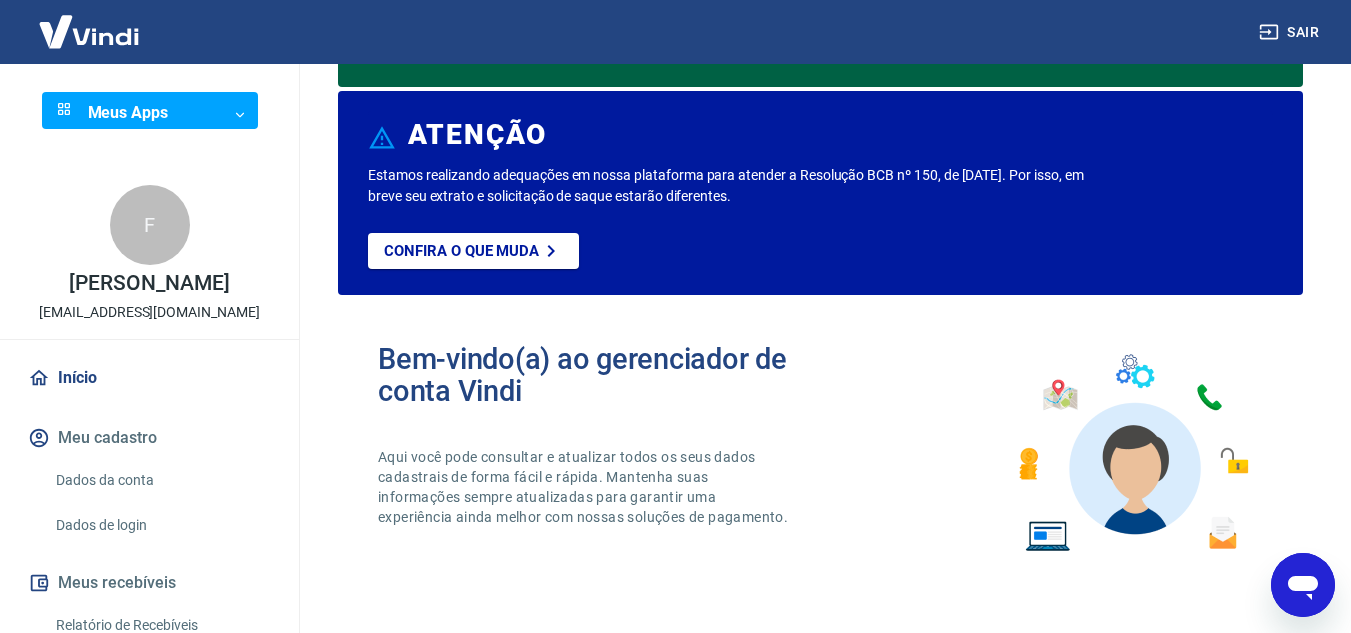scroll, scrollTop: 0, scrollLeft: 0, axis: both 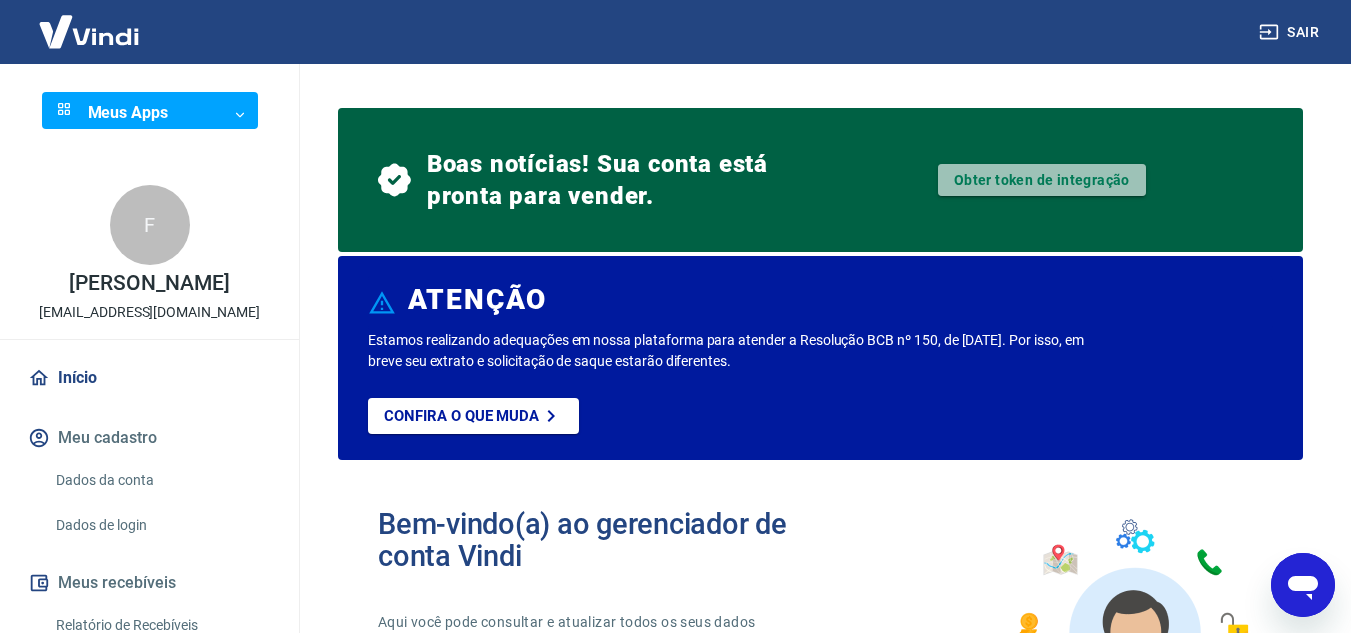 click on "Obter token de integração" at bounding box center [1042, 180] 